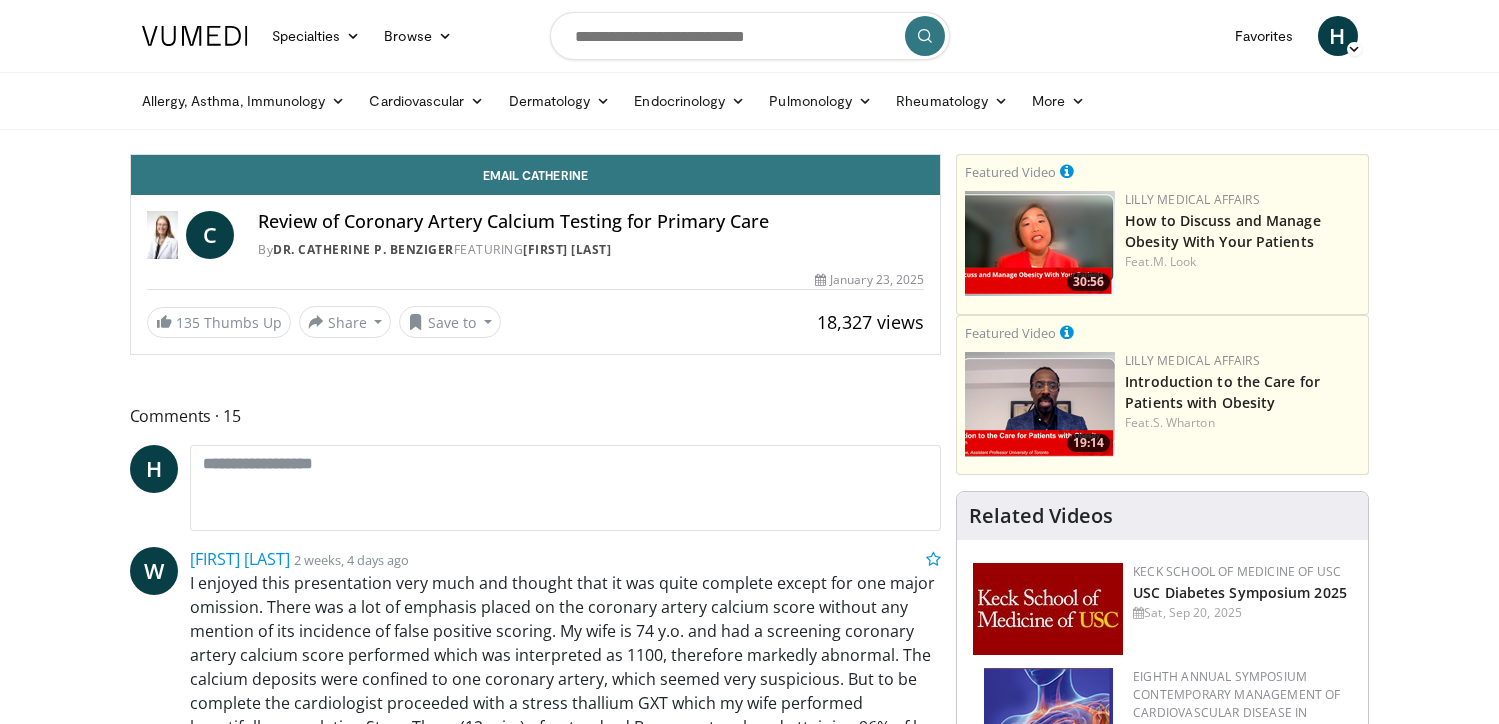 scroll, scrollTop: 0, scrollLeft: 0, axis: both 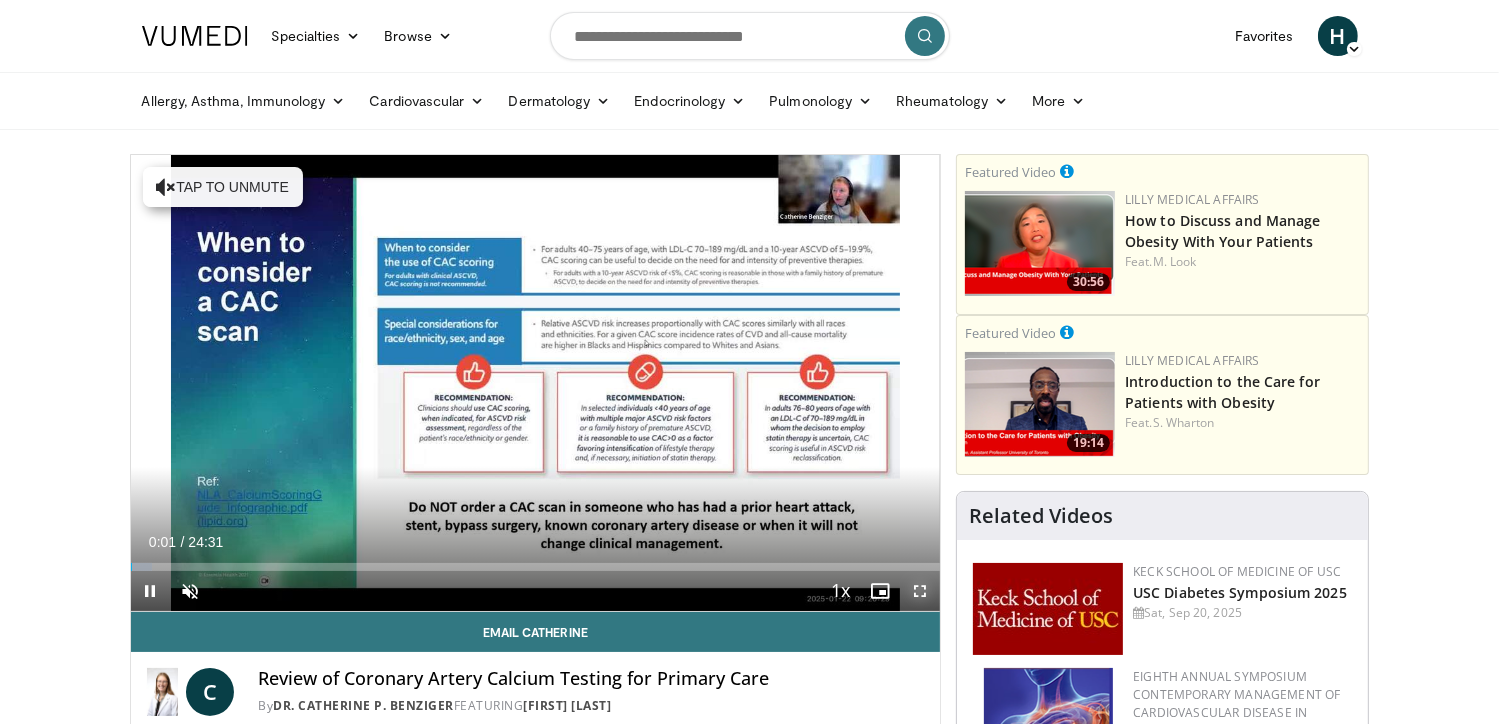 click at bounding box center (920, 591) 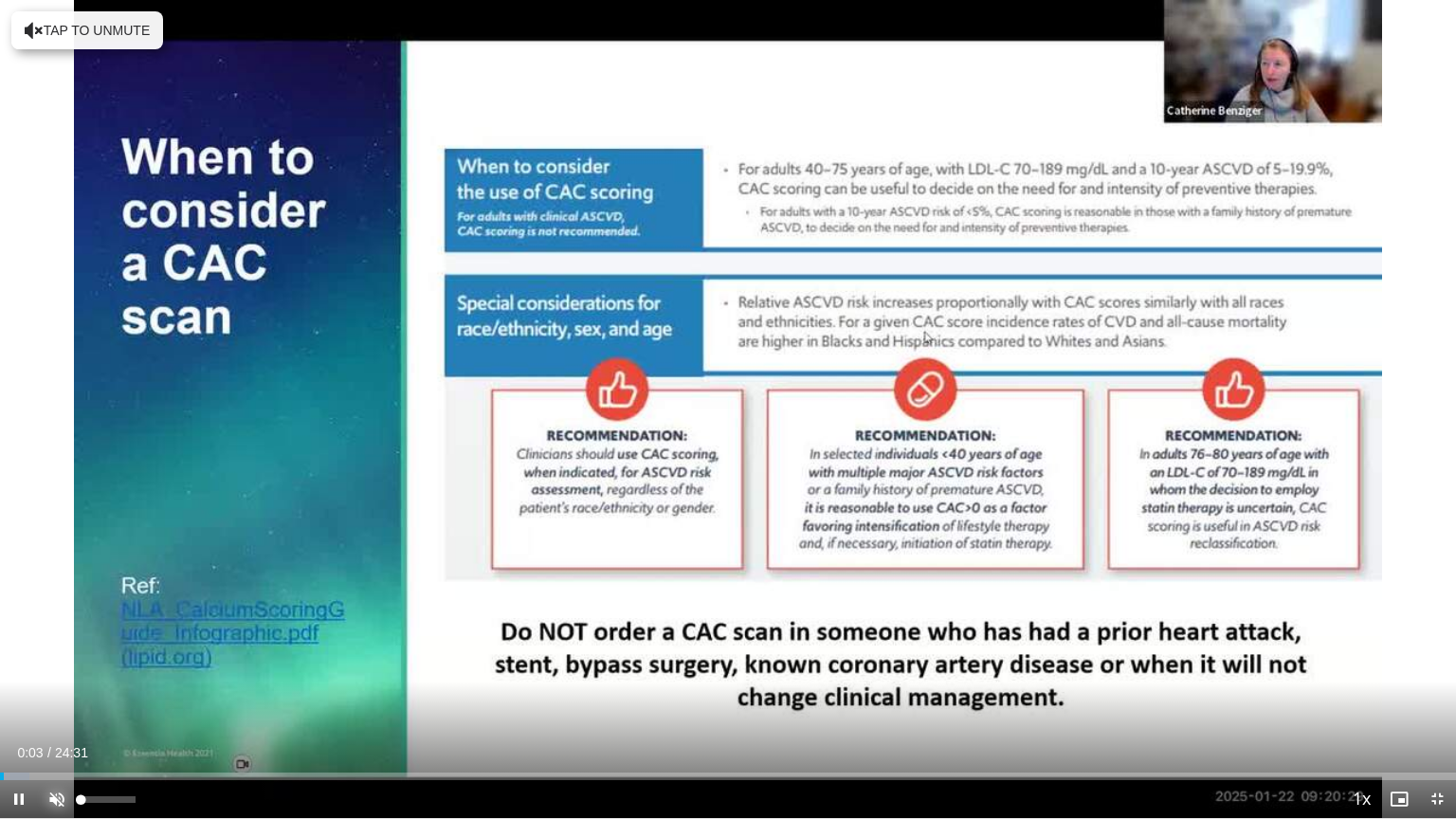 click at bounding box center [57, 799] 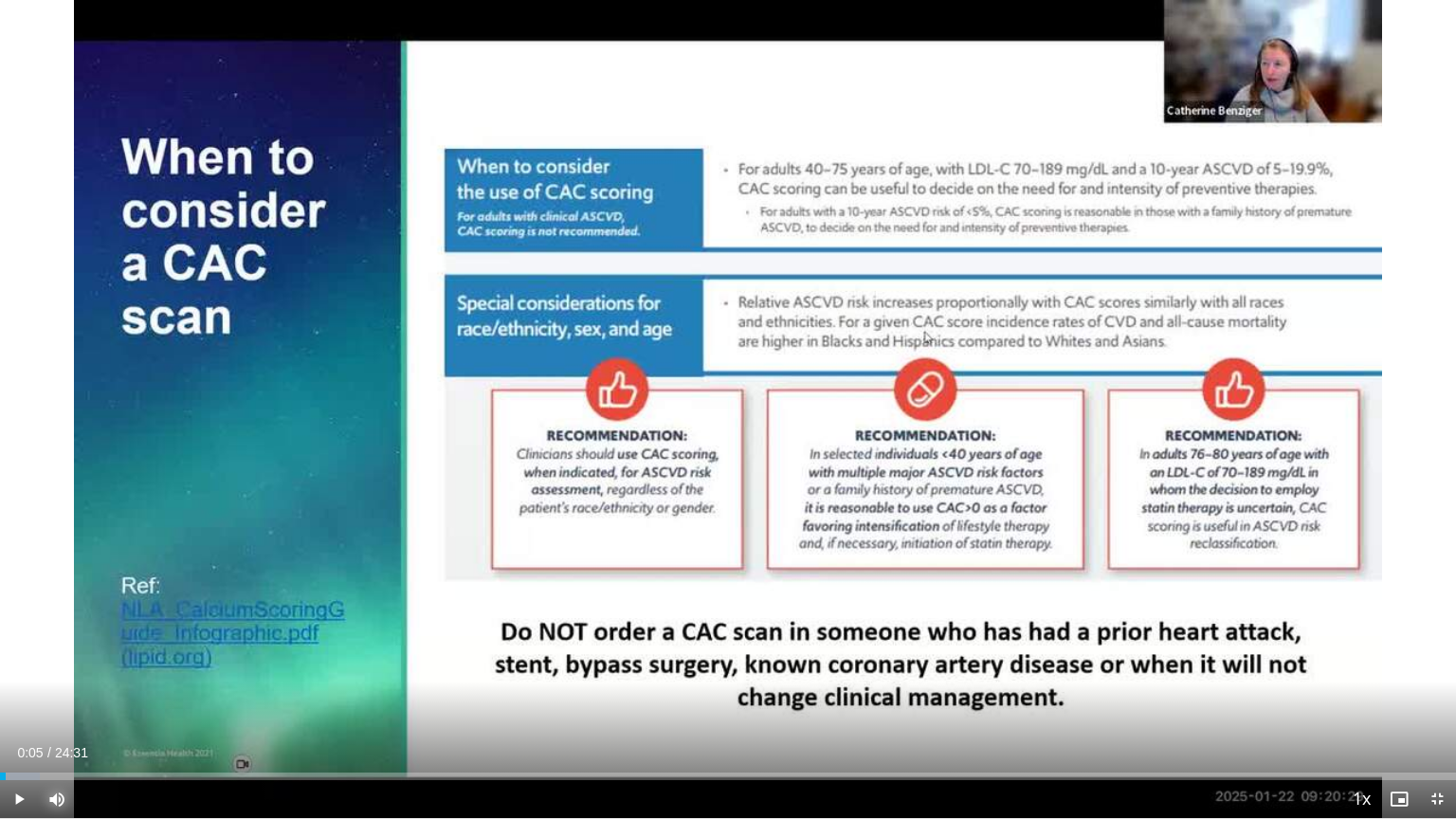 drag, startPoint x: 6, startPoint y: 776, endPoint x: 0, endPoint y: 760, distance: 17.088007 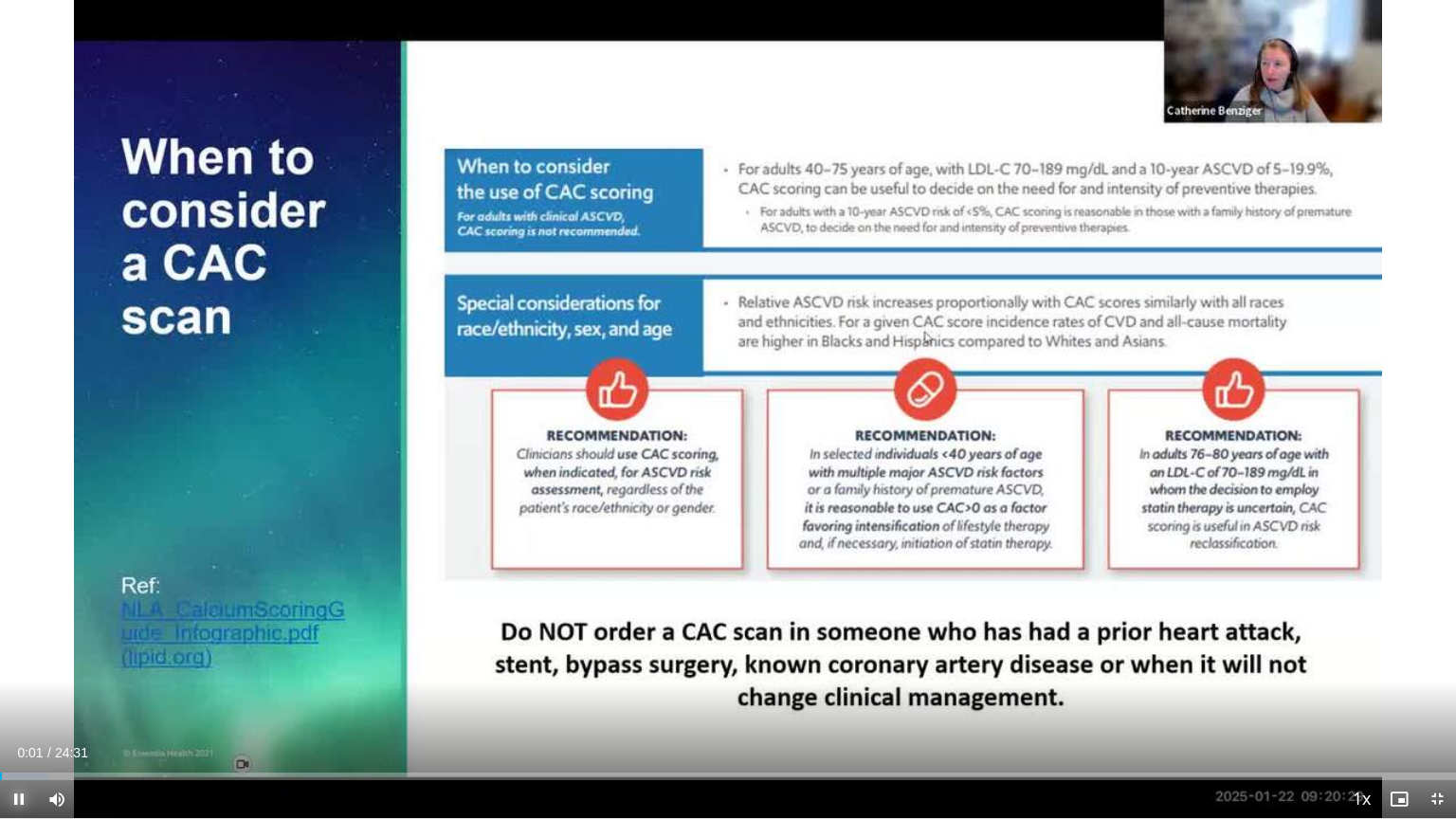 click at bounding box center (19, 799) 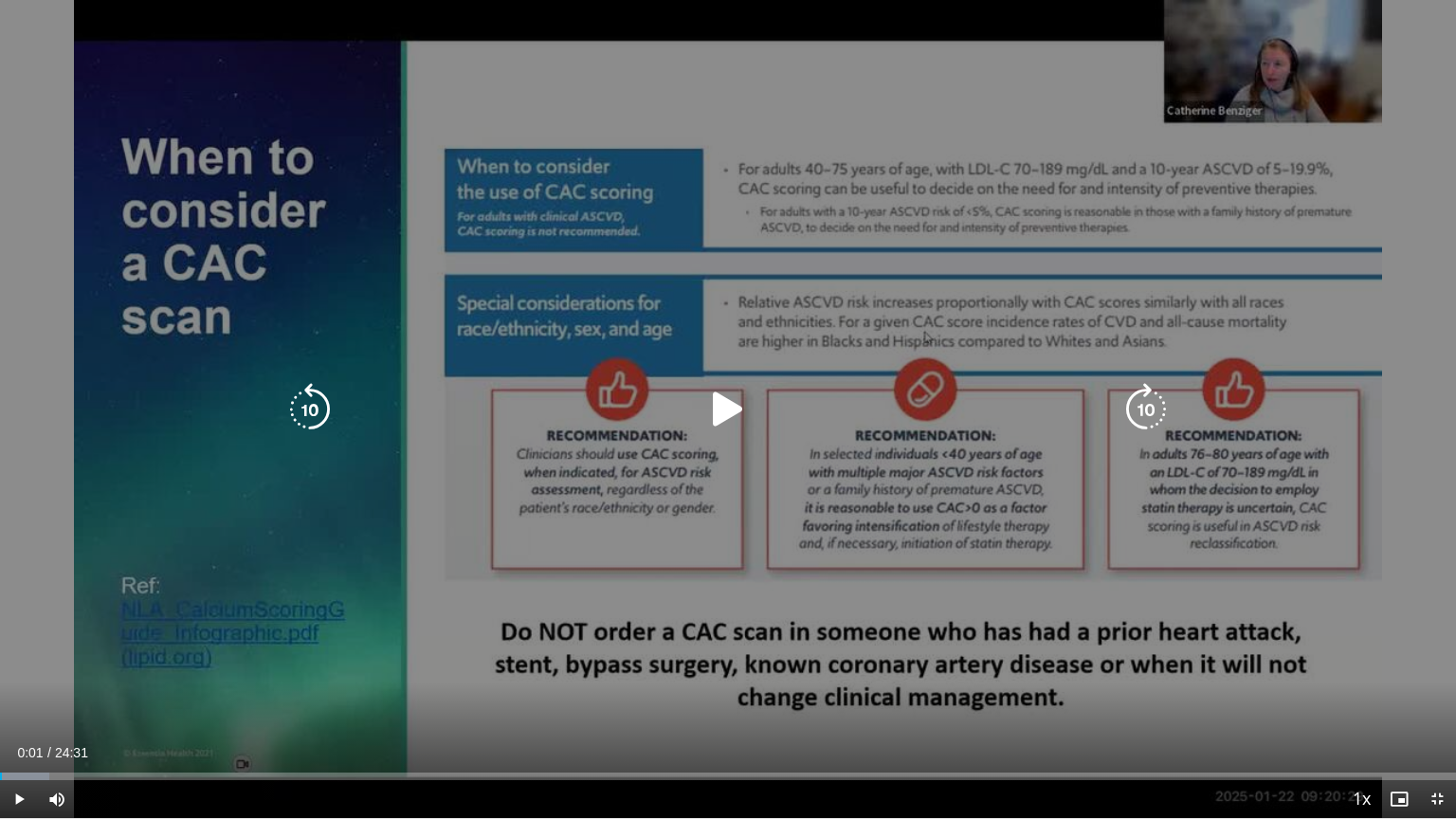 drag, startPoint x: 941, startPoint y: 215, endPoint x: 697, endPoint y: 402, distance: 307.4167 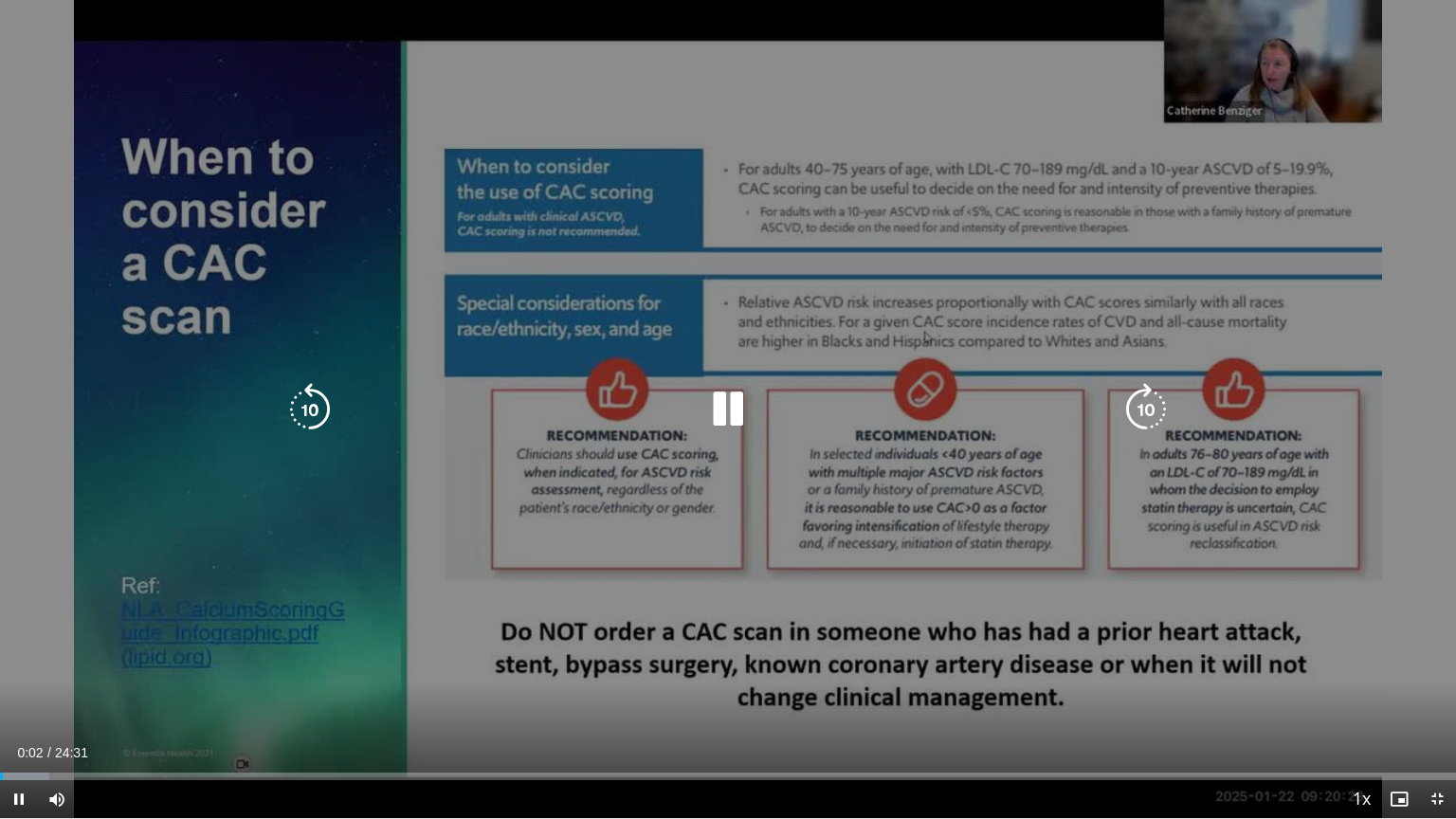 click at bounding box center [728, 410] 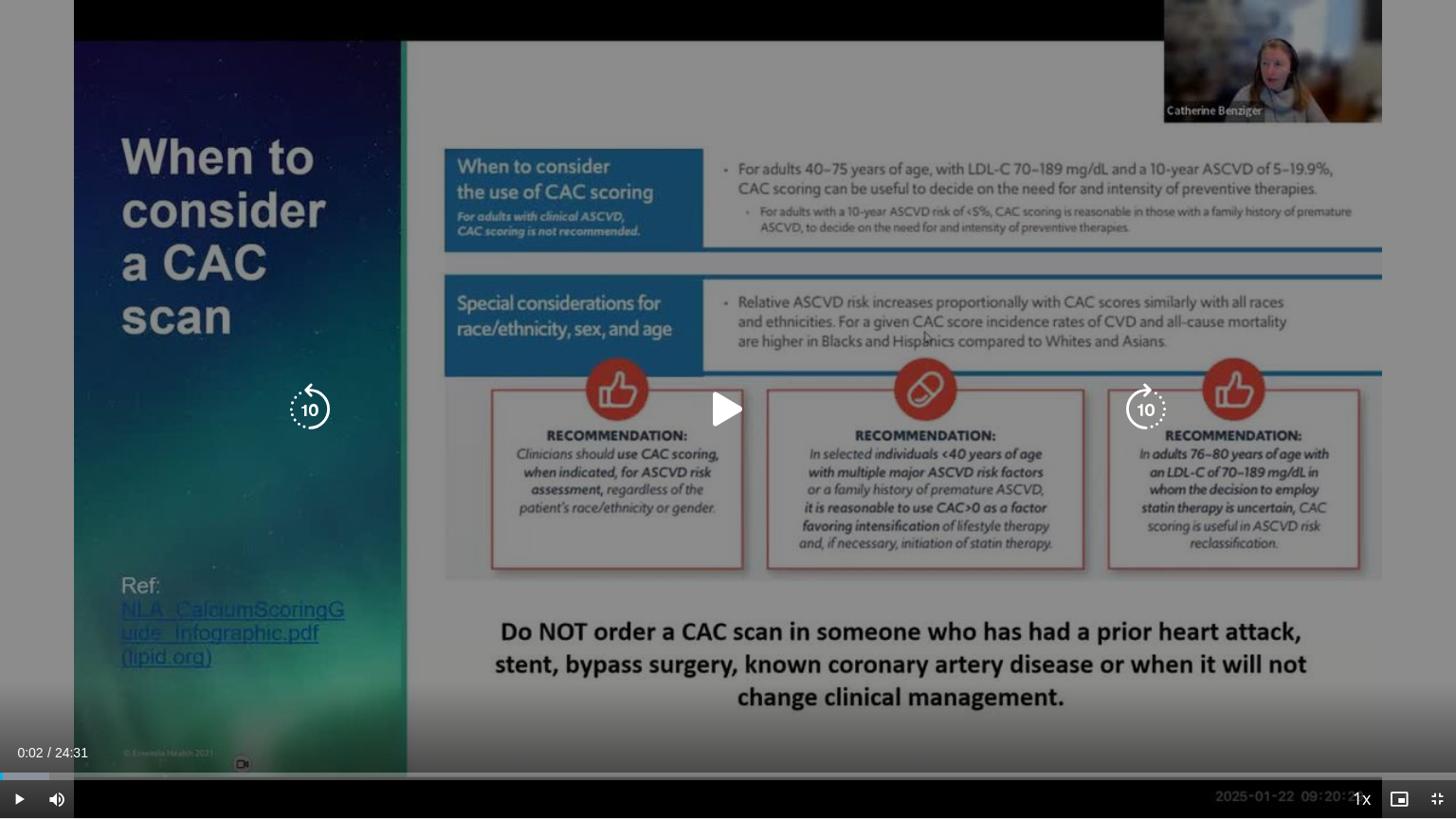 click at bounding box center (728, 410) 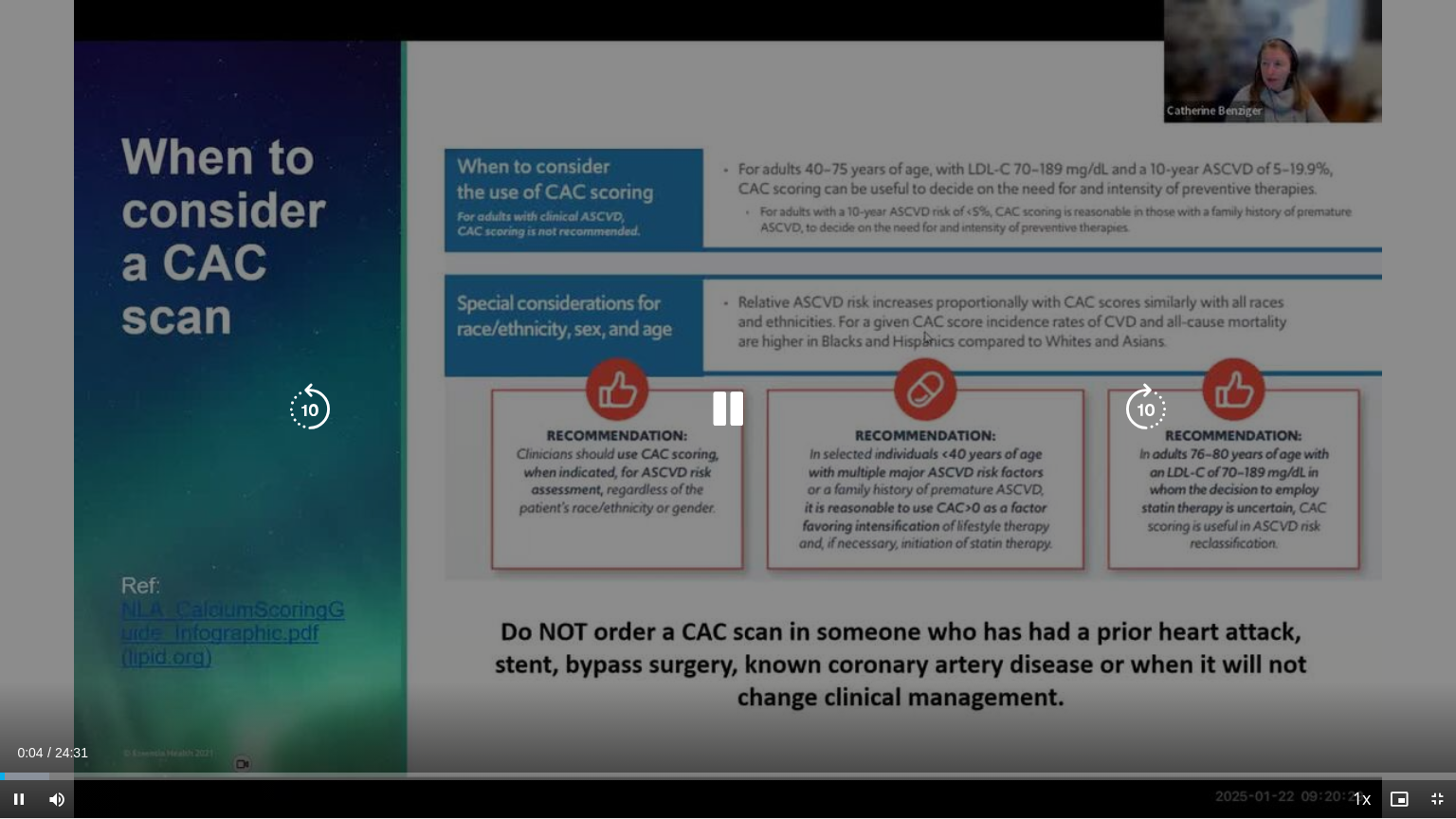 click at bounding box center [728, 410] 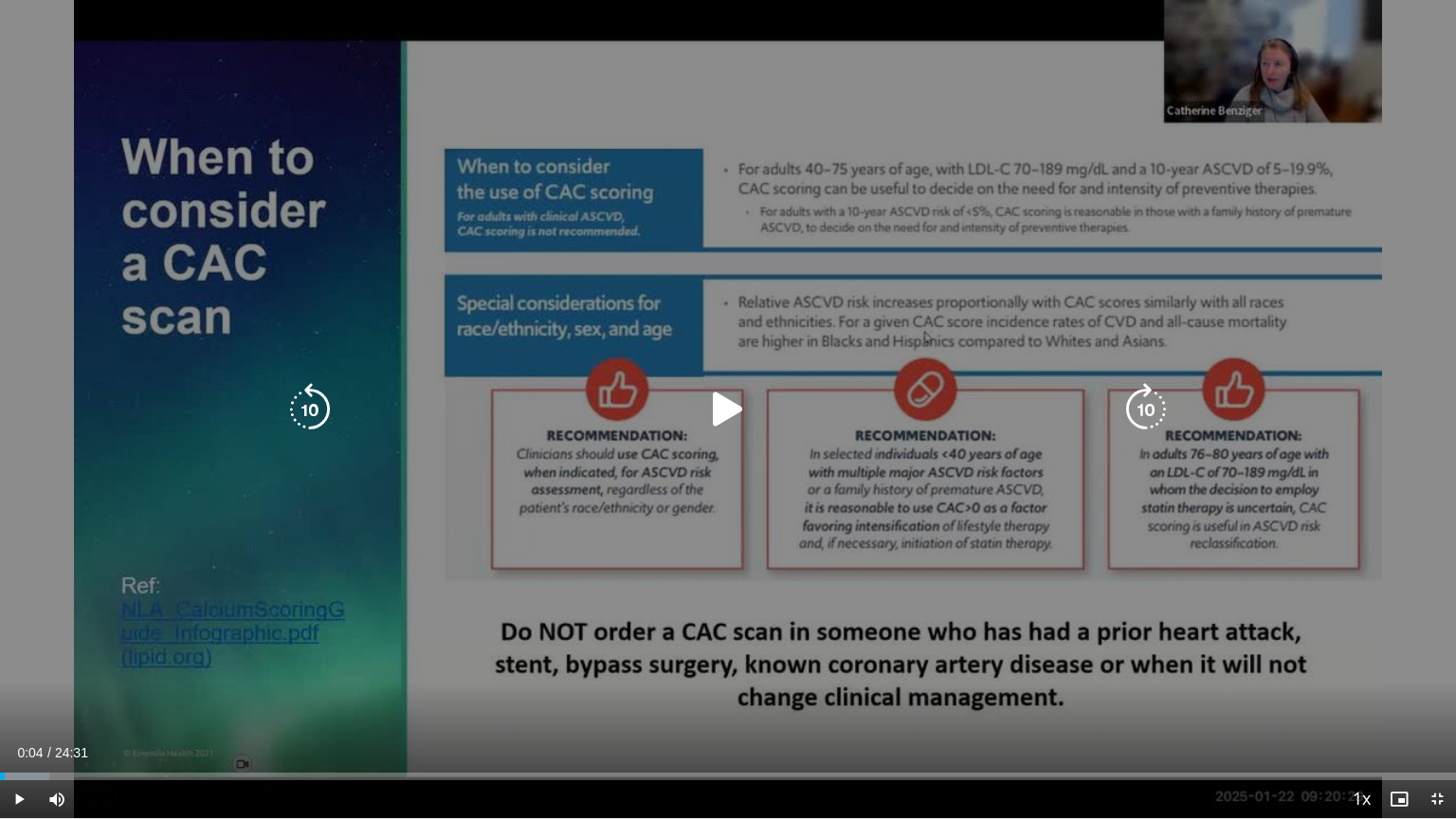 click at bounding box center (728, 410) 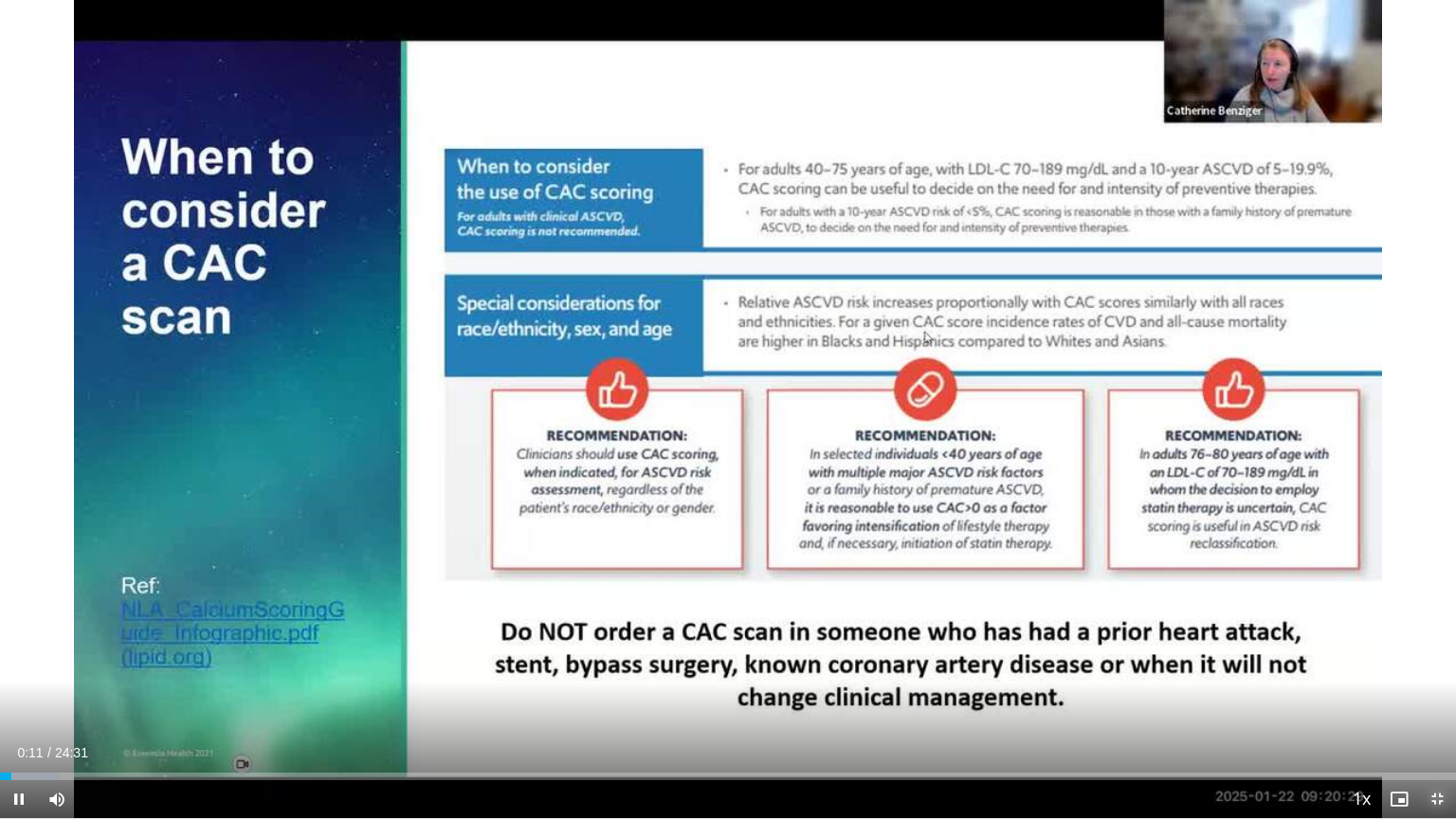 click at bounding box center [1437, 799] 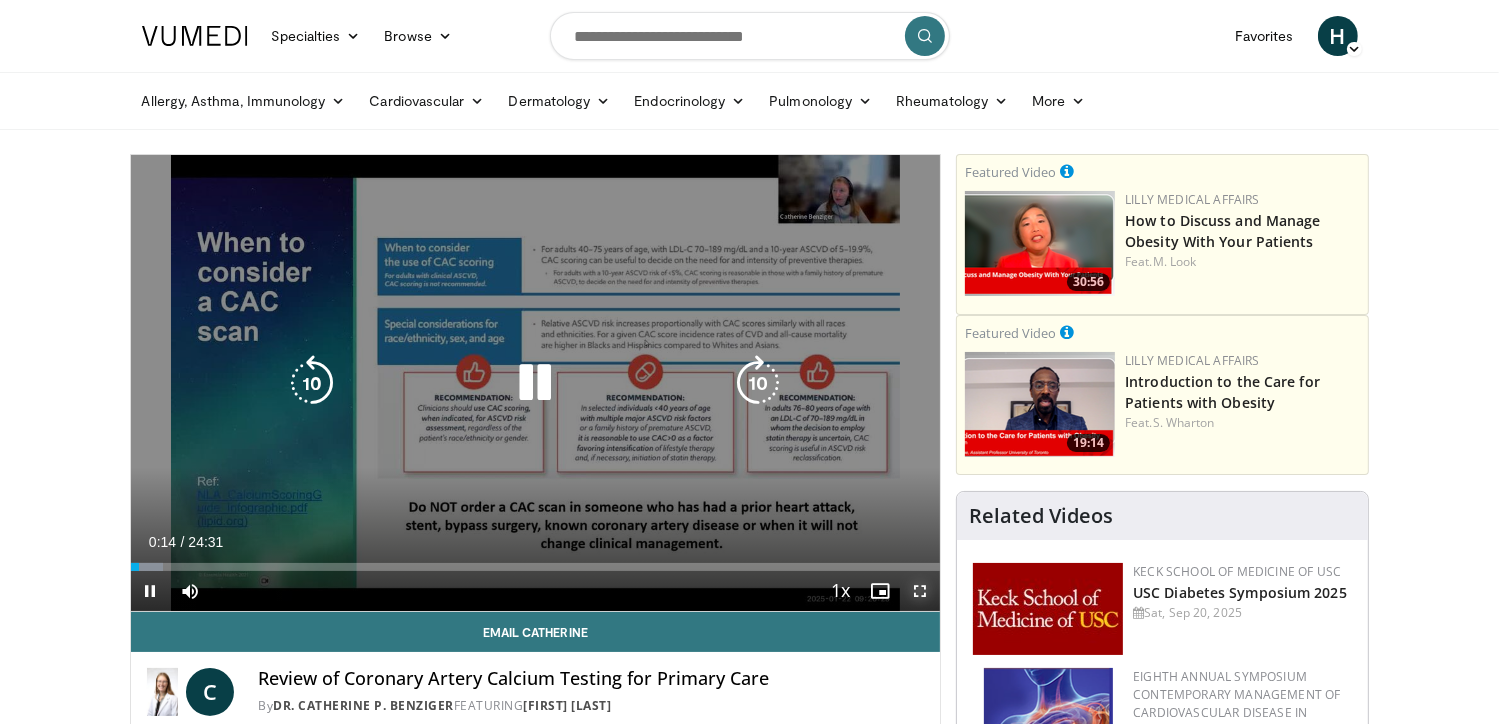 drag, startPoint x: 919, startPoint y: 591, endPoint x: 929, endPoint y: 672, distance: 81.61495 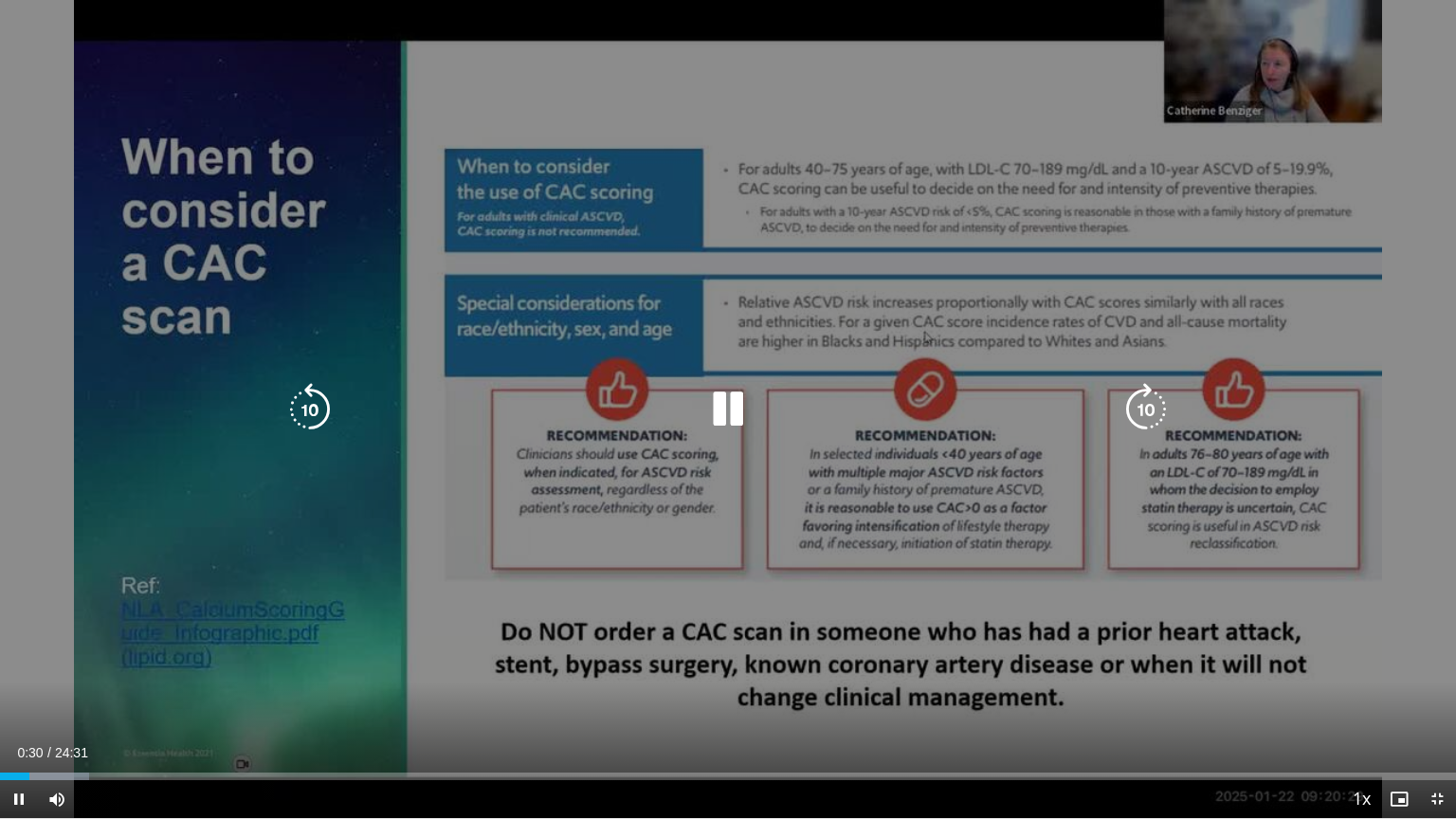 click at bounding box center [728, 410] 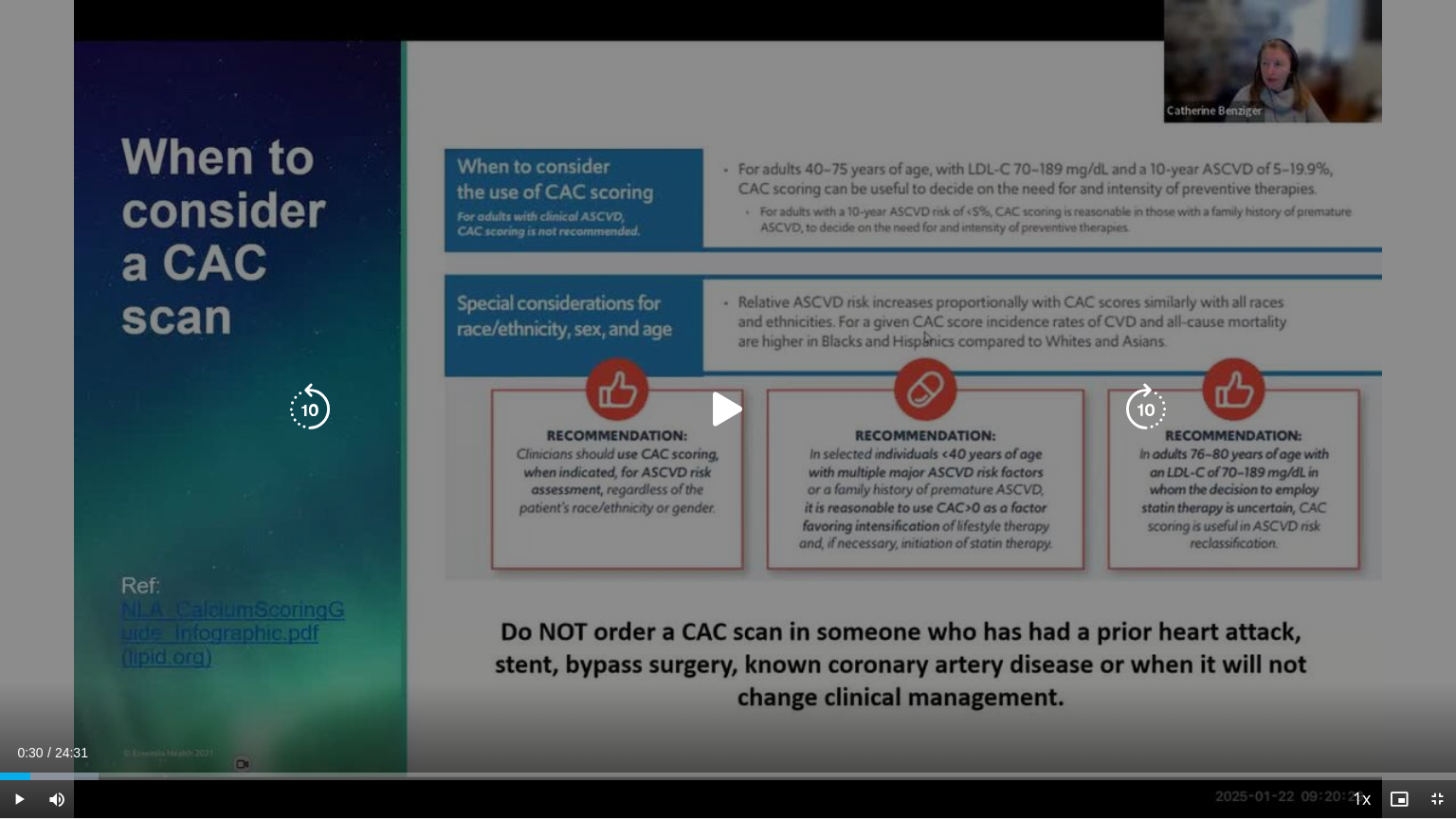 click at bounding box center [728, 410] 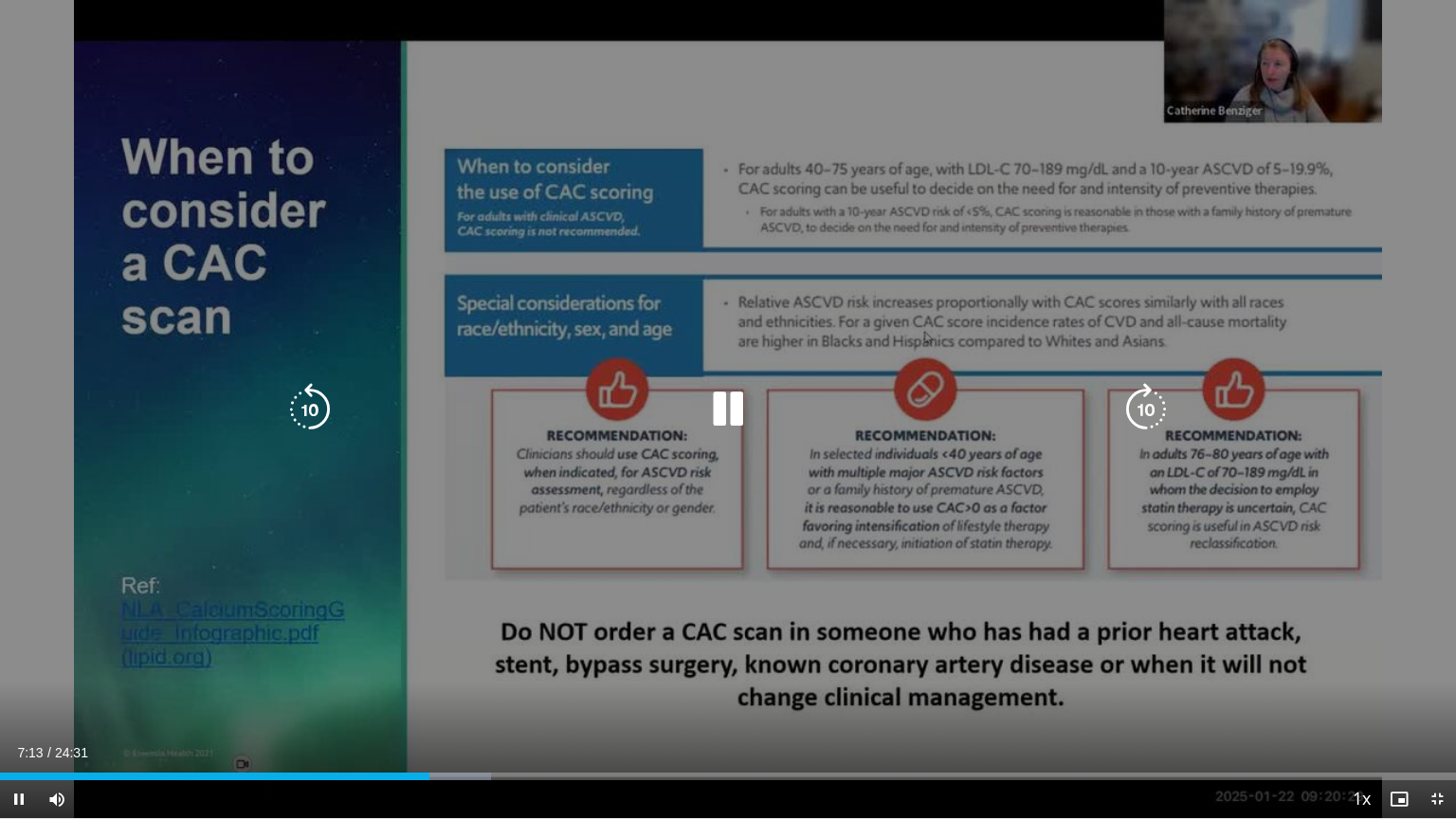 click at bounding box center [728, 410] 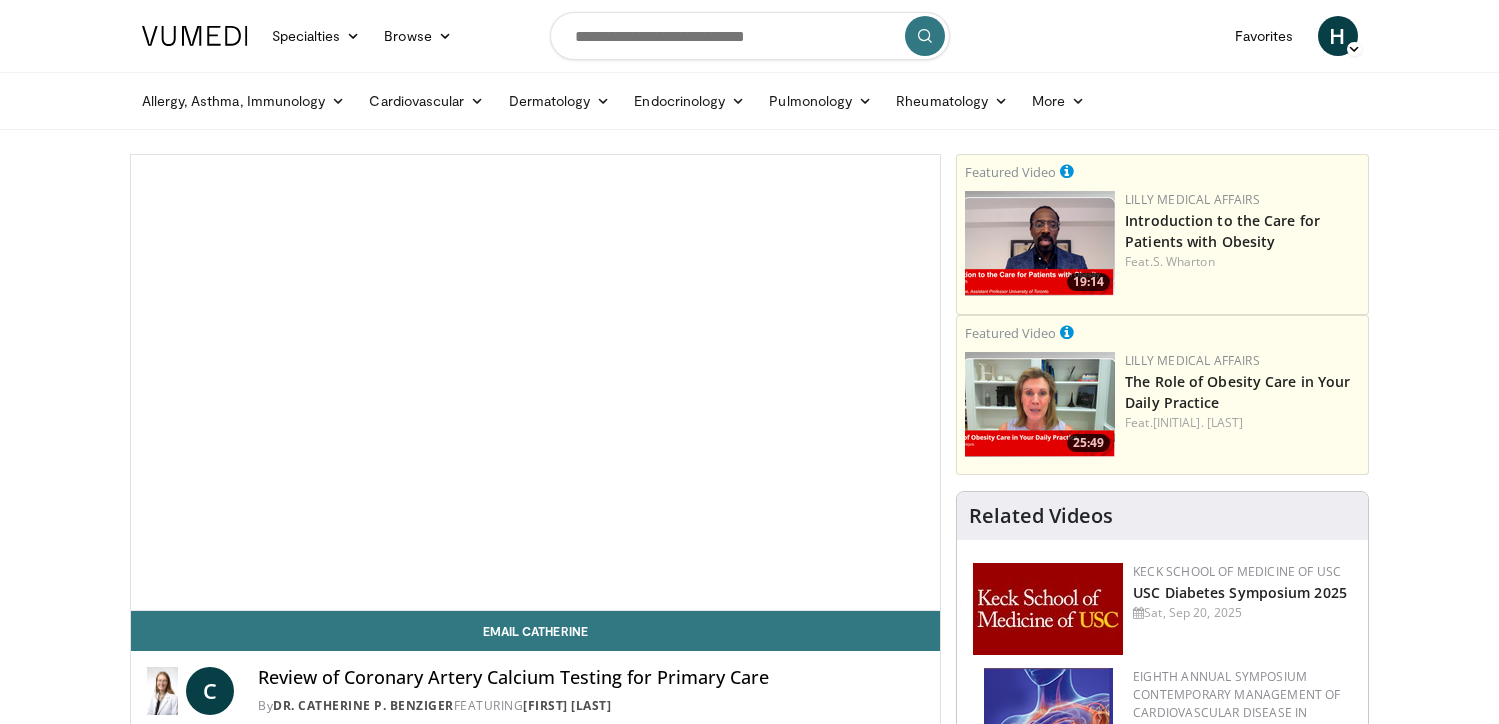 scroll, scrollTop: 0, scrollLeft: 0, axis: both 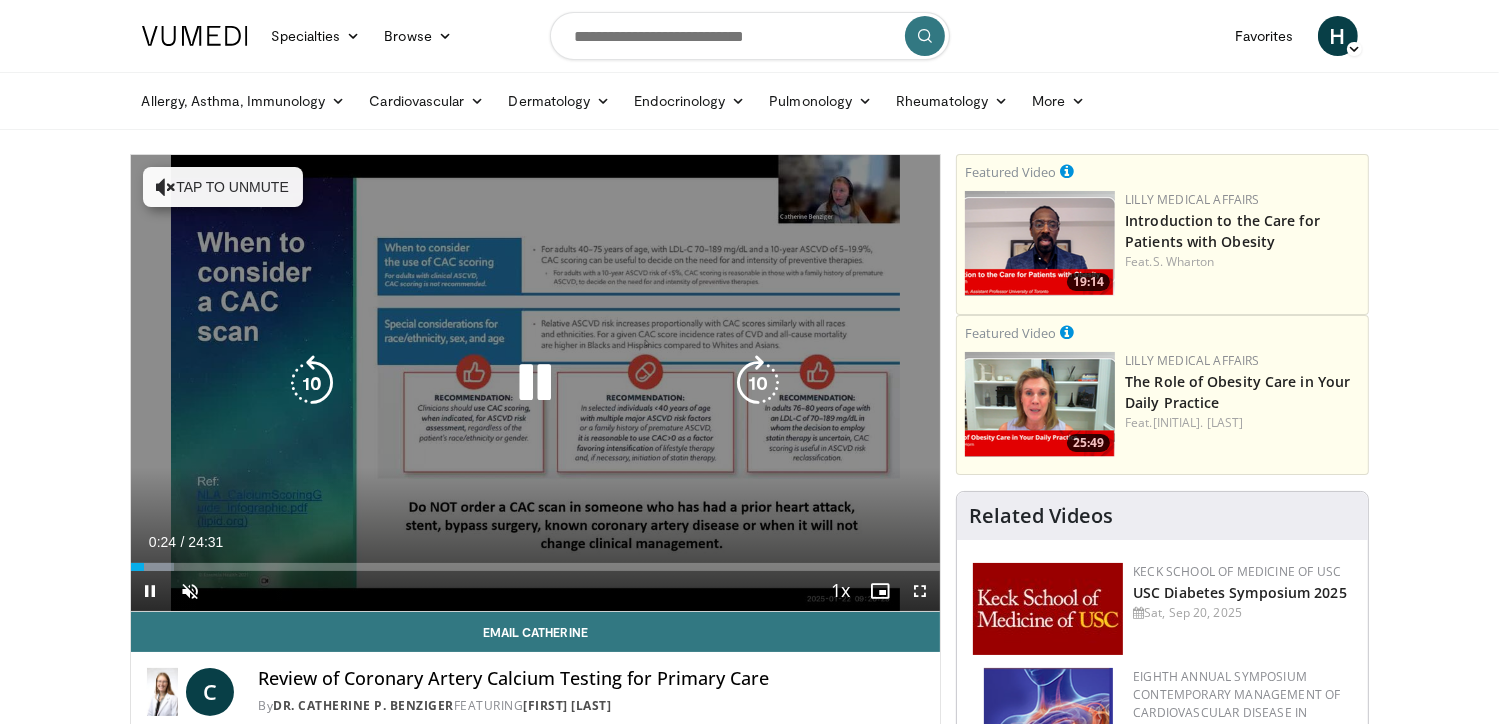 click at bounding box center [535, 383] 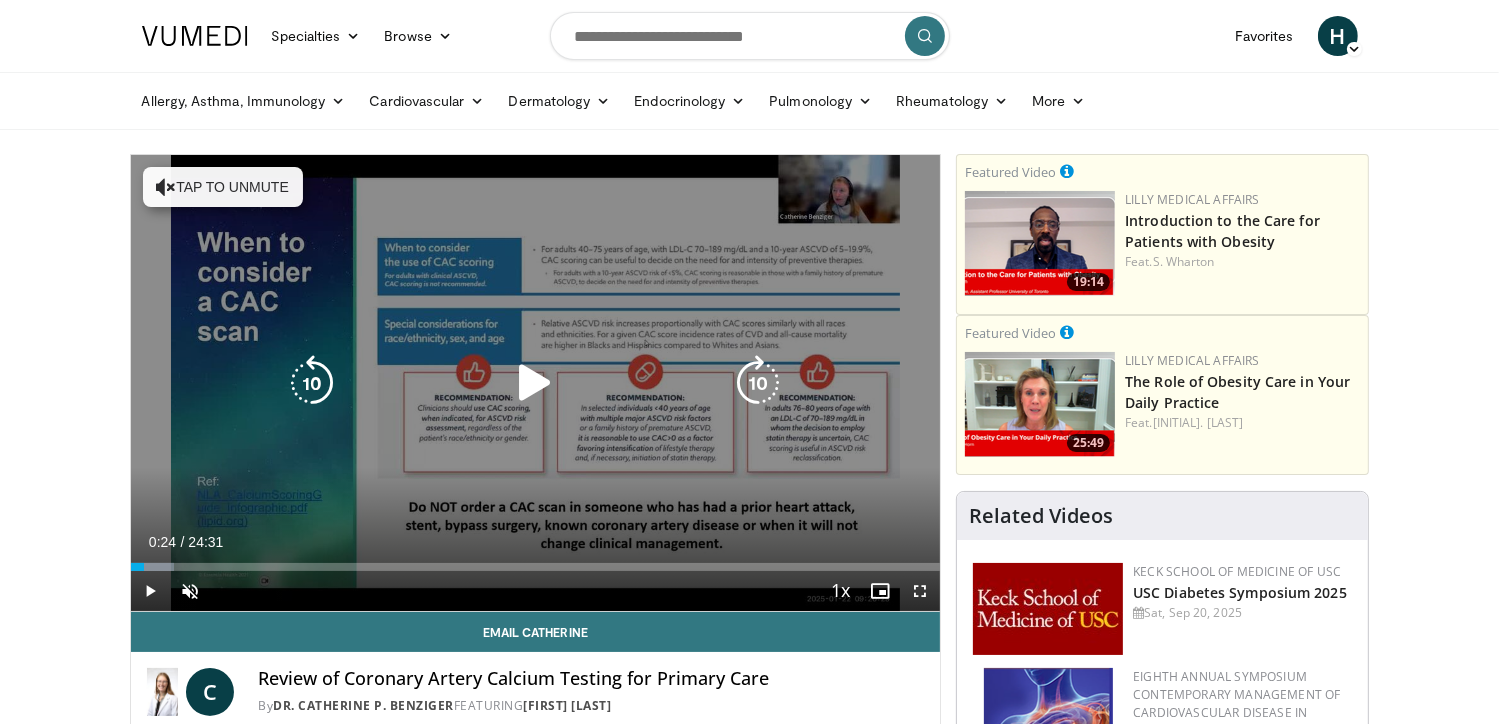 click at bounding box center (535, 383) 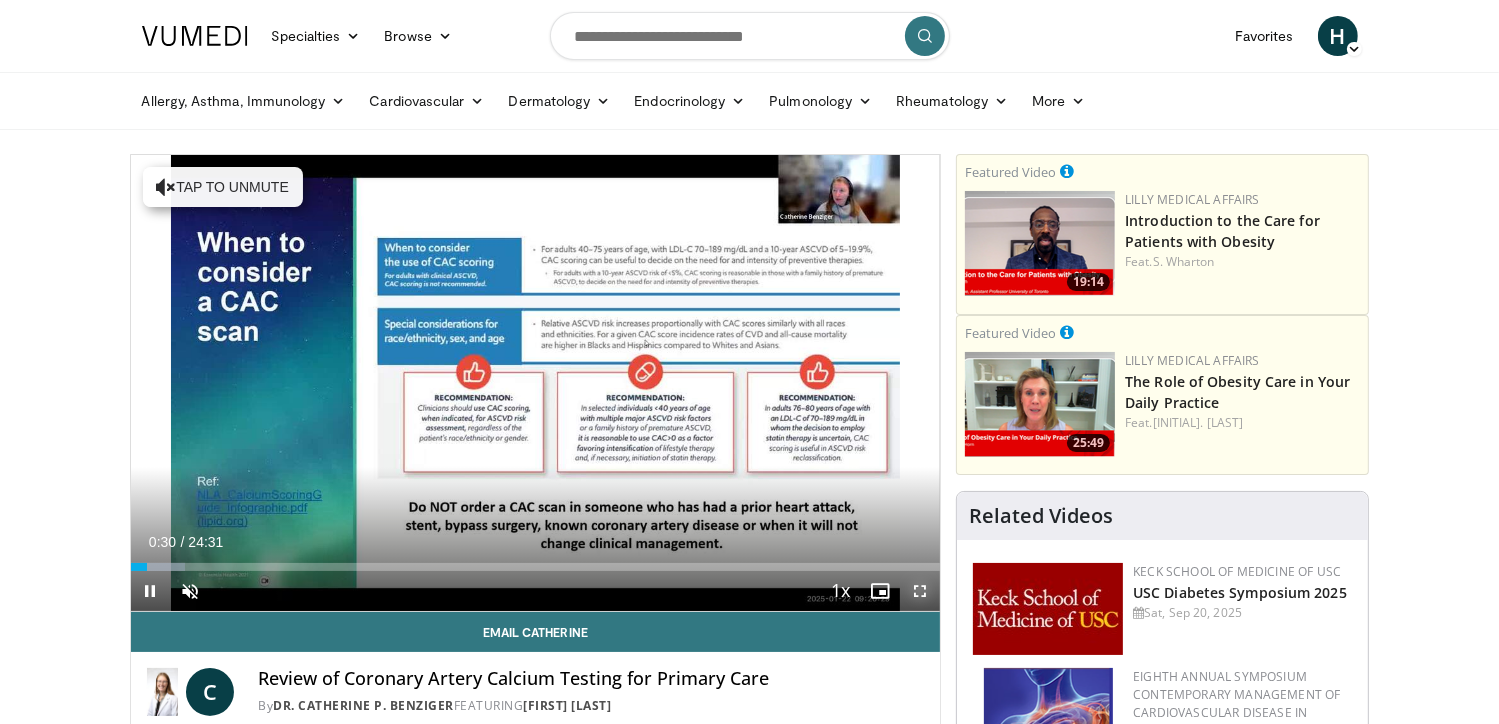 click at bounding box center (920, 591) 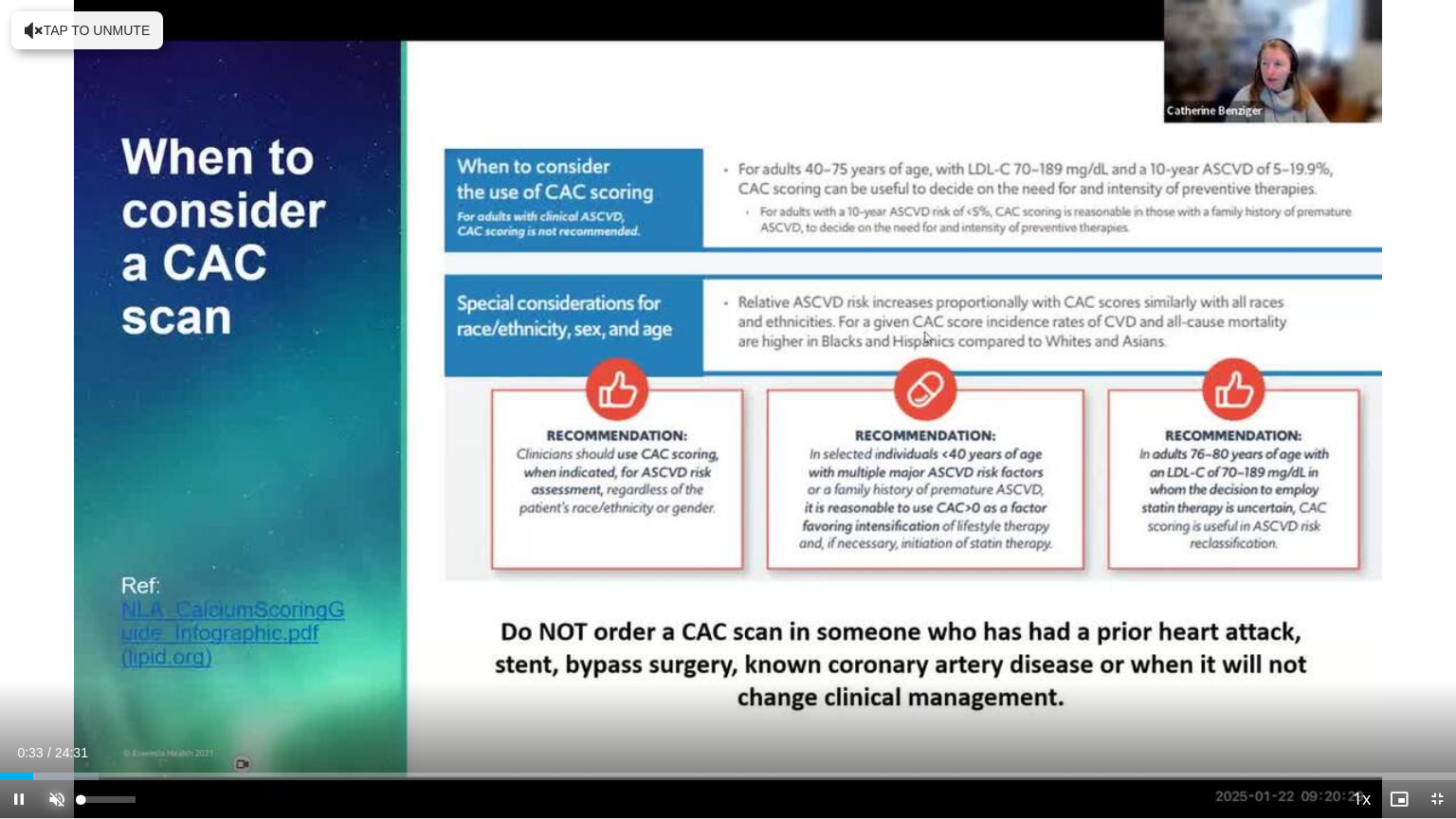 click at bounding box center [57, 799] 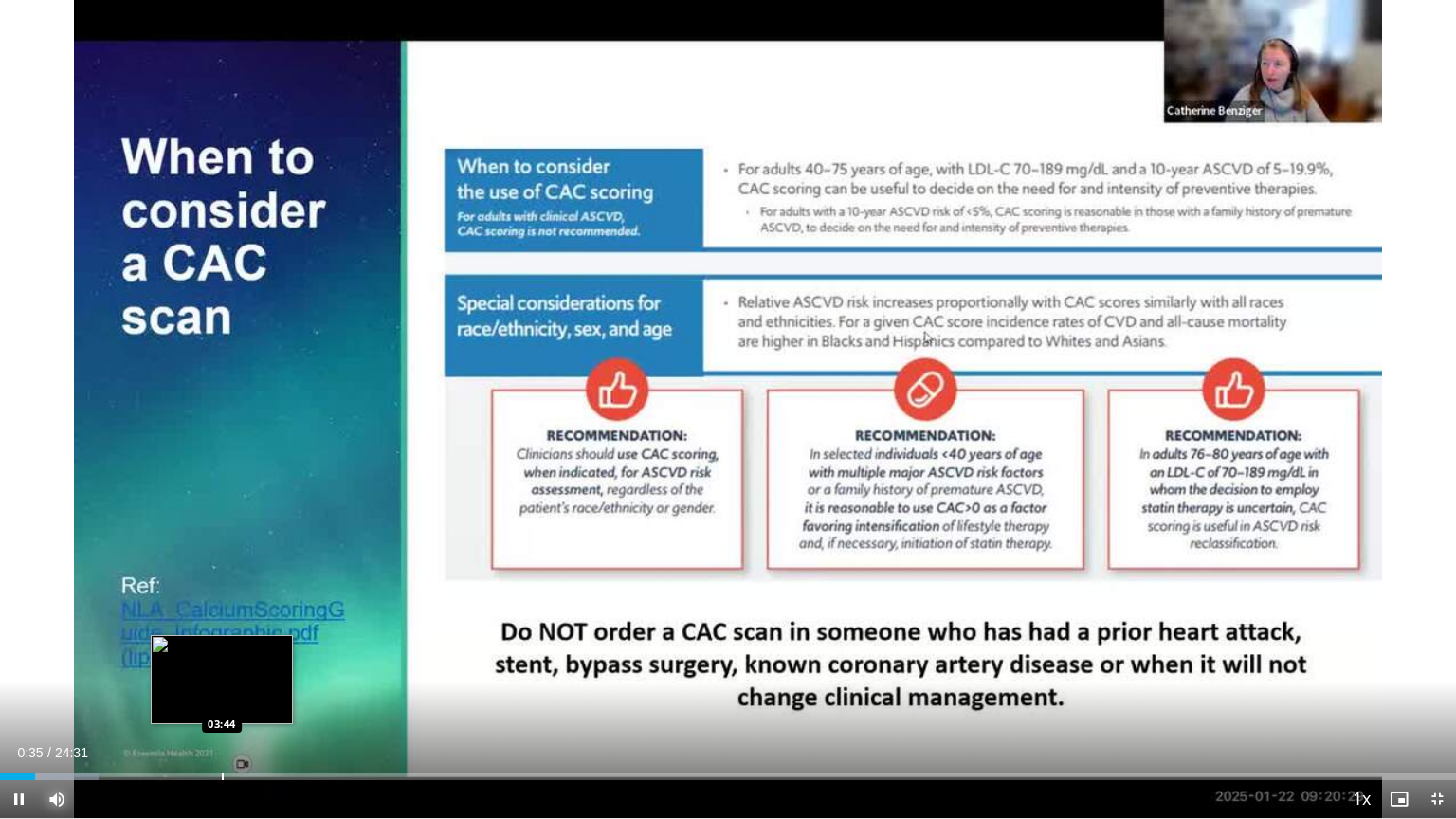 click at bounding box center (223, 776) 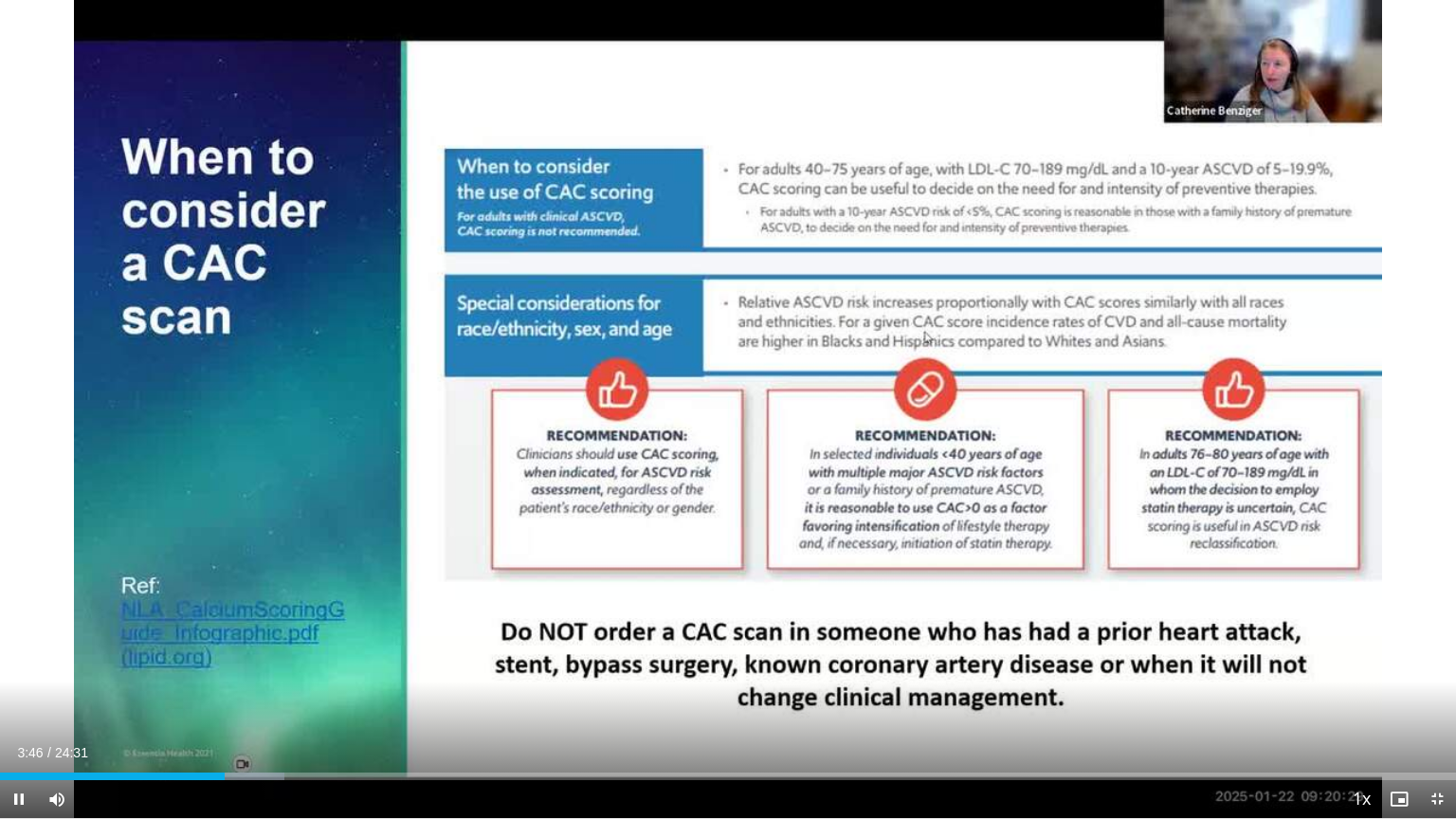click on "Current Time  3:46 / Duration  24:31 Pause Skip Backward Skip Forward Mute Loaded :  19.55% 03:46 04:24 Stream Type  LIVE Seek to live, currently behind live LIVE   1x Playback Rate 0.5x 0.75x 1x , selected 1.25x 1.5x 1.75x 2x Chapters Chapters Descriptions descriptions off , selected Captions captions settings , opens captions settings dialog captions off , selected Audio Track en (Main) , selected Exit Fullscreen Enable picture-in-picture mode" at bounding box center (728, 799) 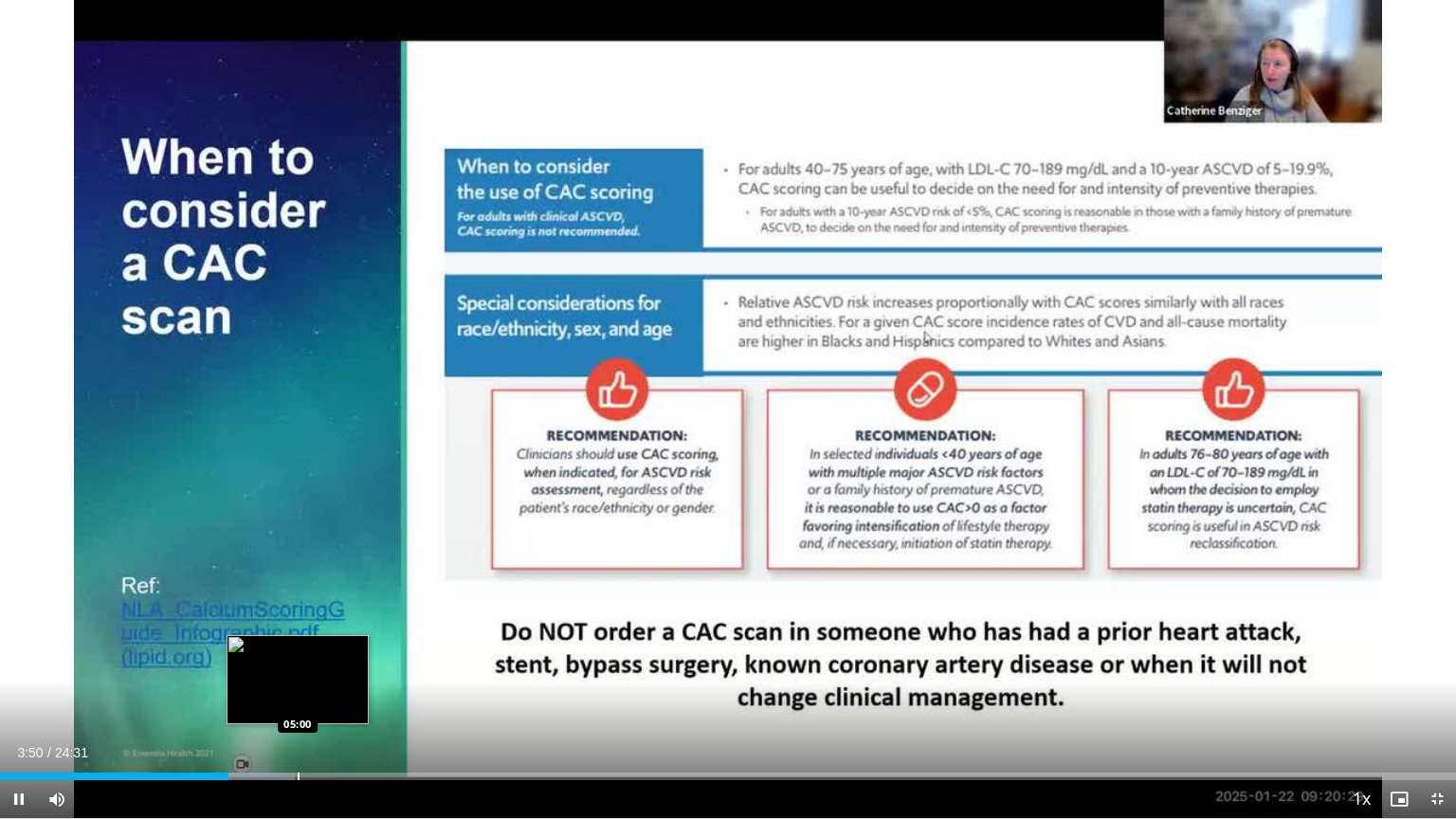 click on "Loaded :  20.23% 03:50 05:00" at bounding box center (728, 771) 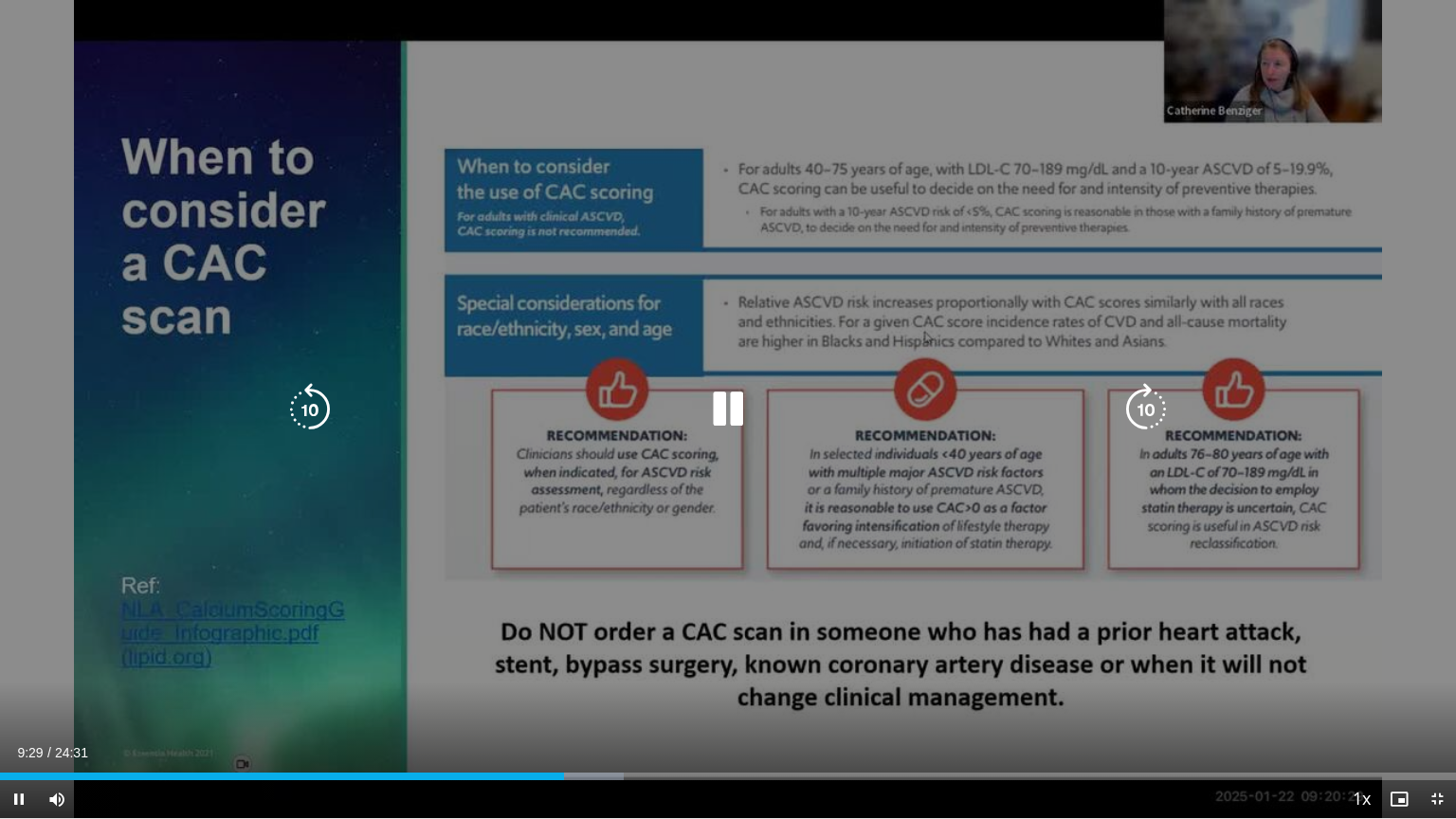 click on "10 seconds
Tap to unmute" at bounding box center (728, 409) 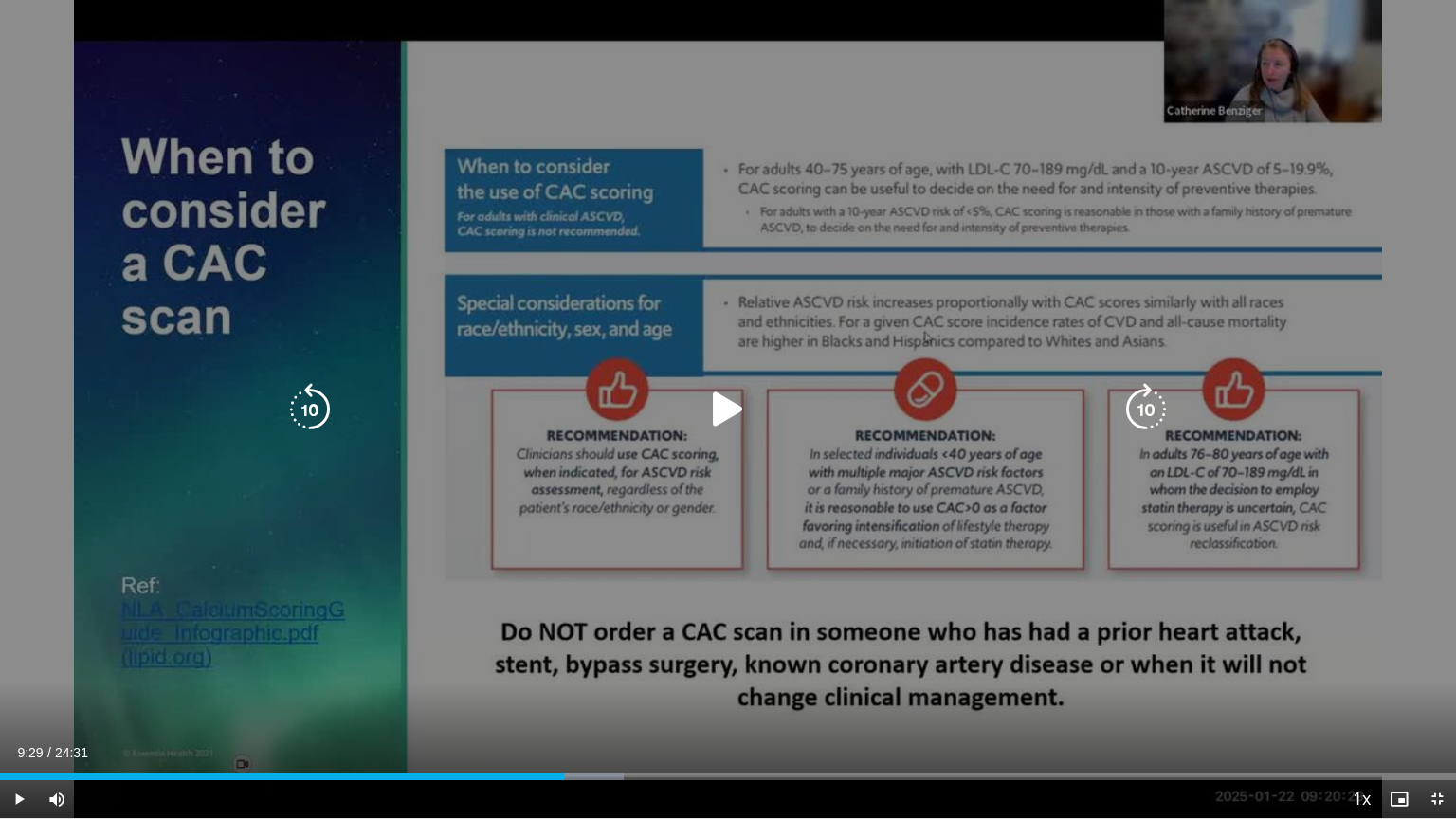 click on "10 seconds
Tap to unmute" at bounding box center [728, 409] 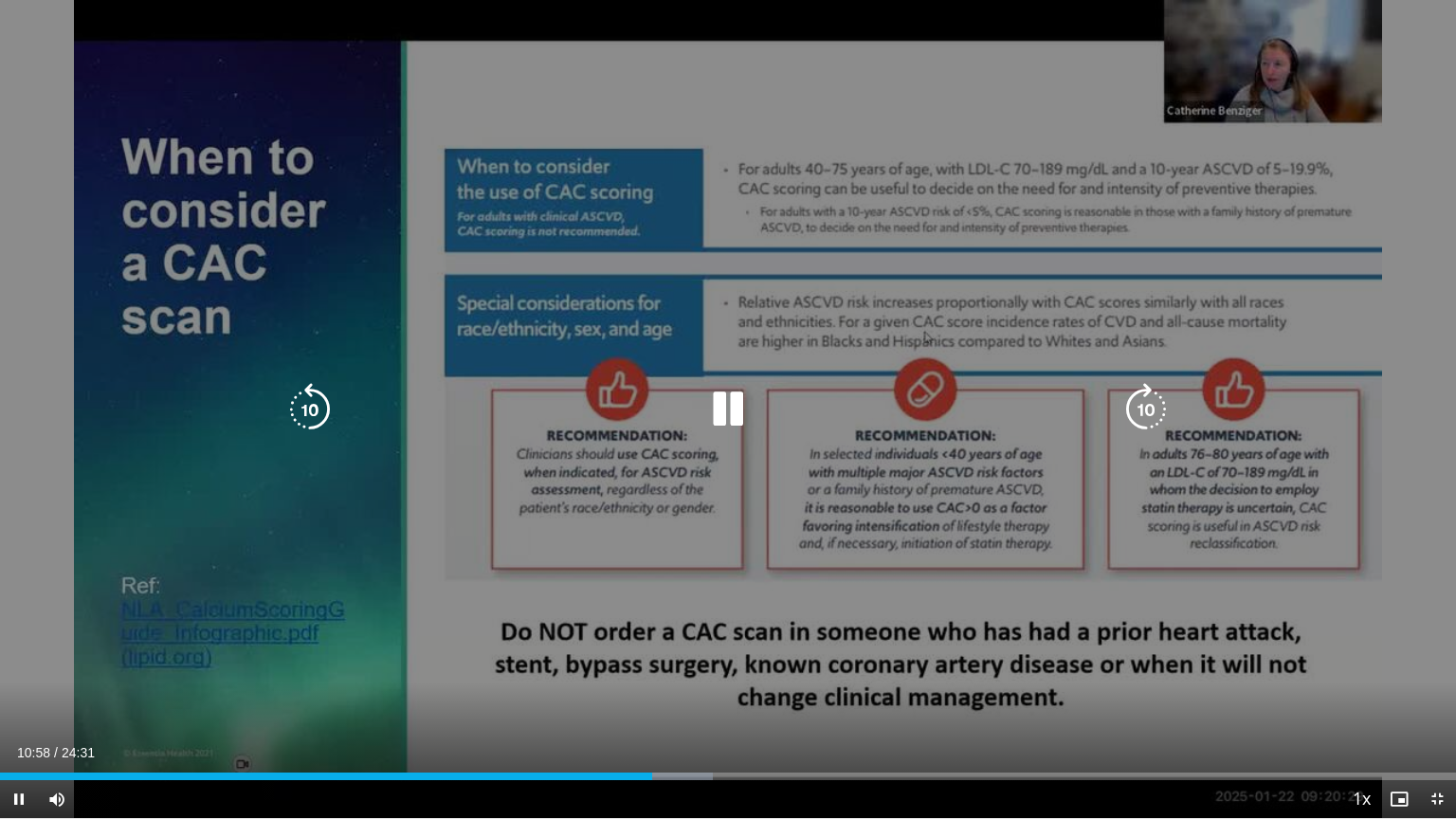 click at bounding box center [728, 410] 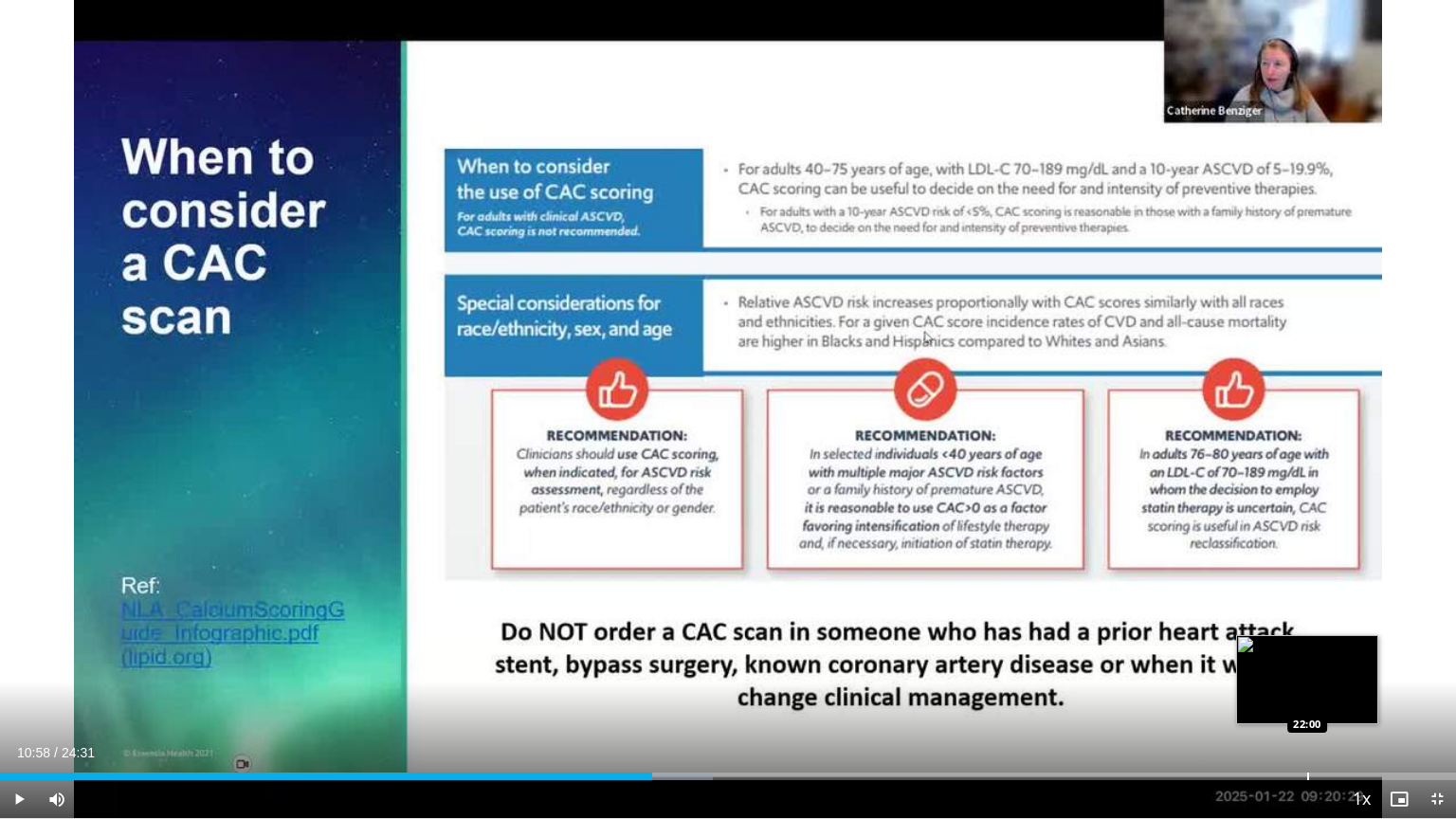 drag, startPoint x: 1273, startPoint y: 760, endPoint x: 1335, endPoint y: 762, distance: 62.03225 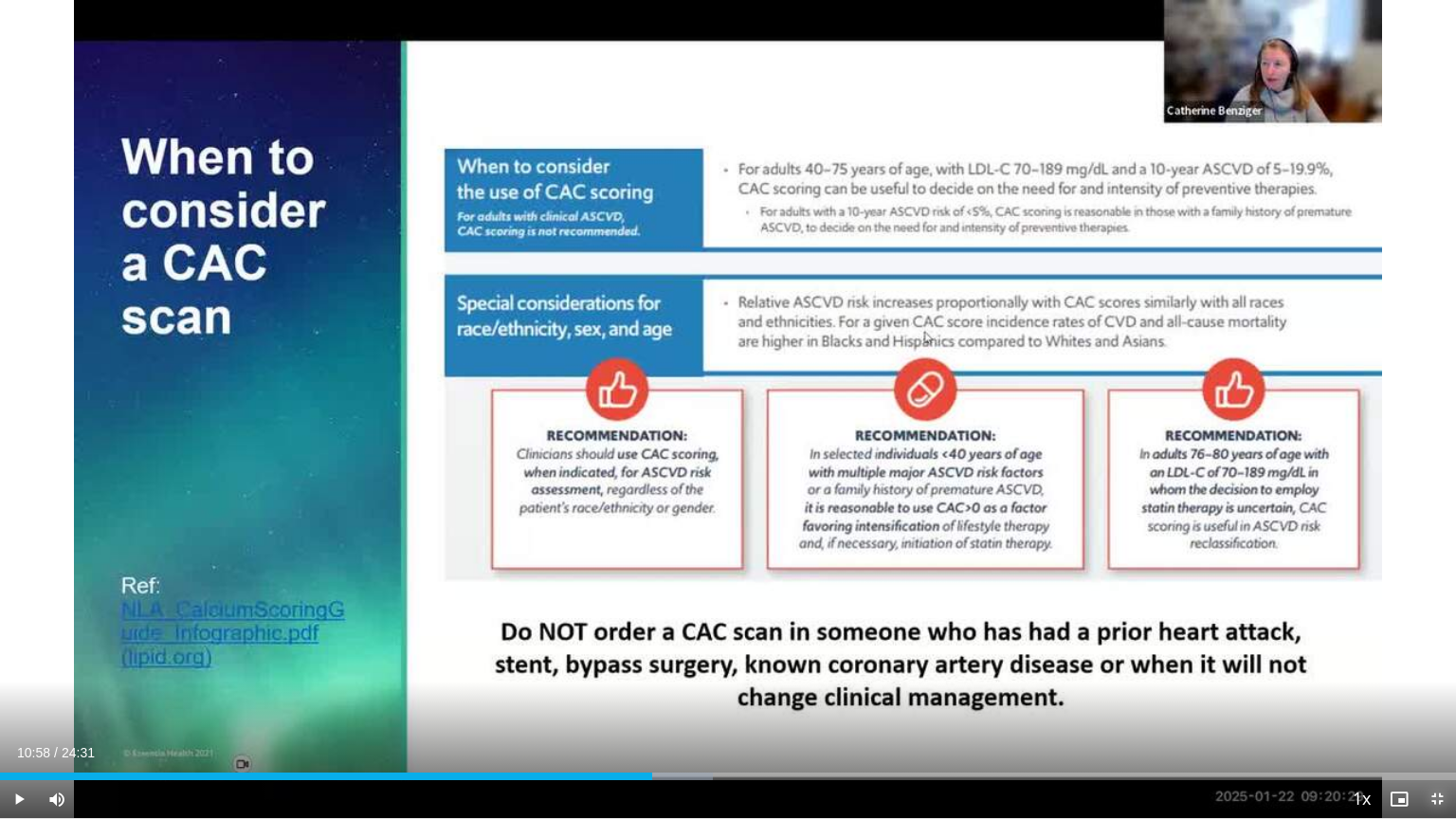 drag, startPoint x: 1335, startPoint y: 762, endPoint x: 1439, endPoint y: 797, distance: 109.73149 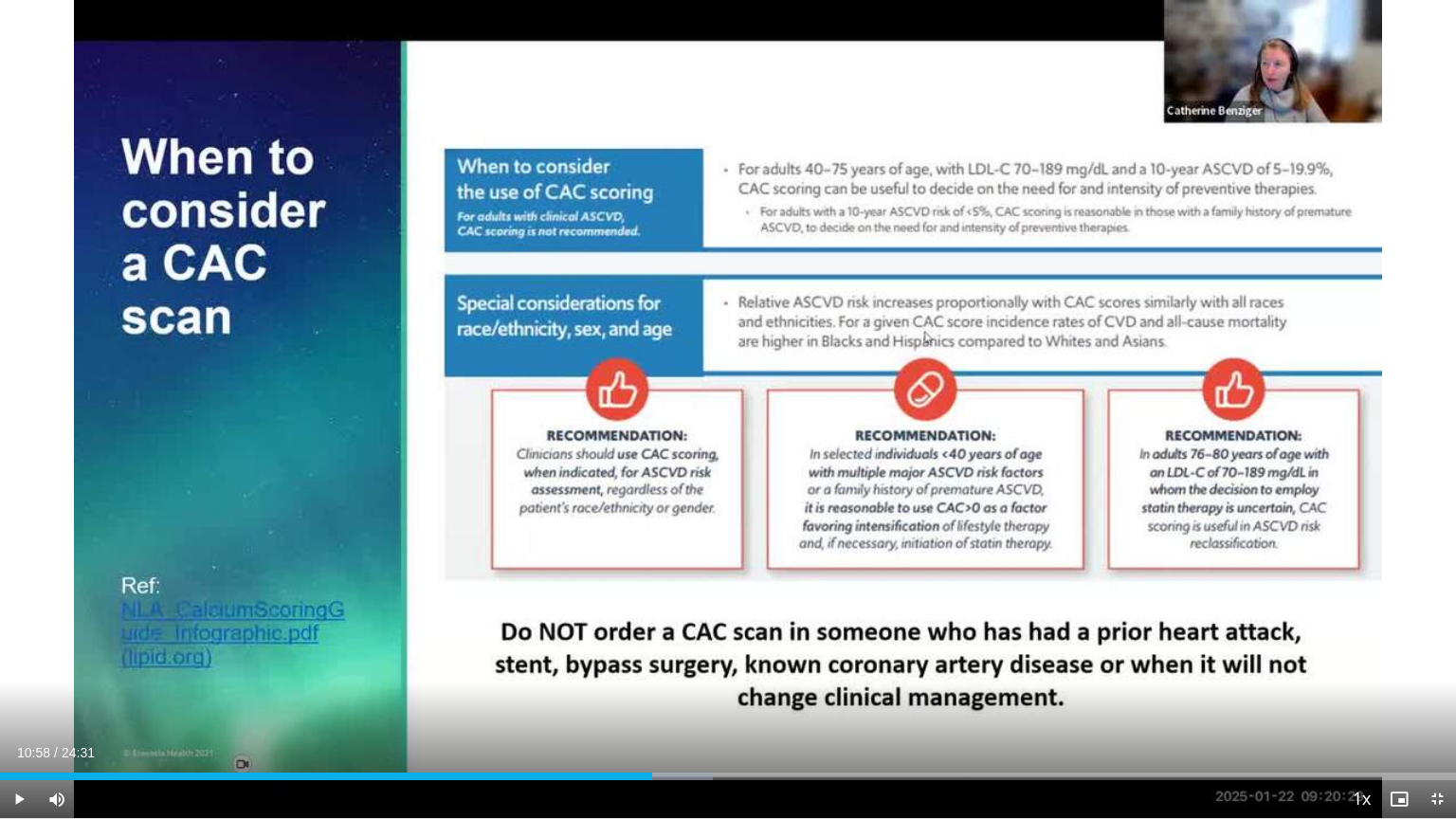 drag, startPoint x: 1439, startPoint y: 797, endPoint x: 1009, endPoint y: 626, distance: 462.75371 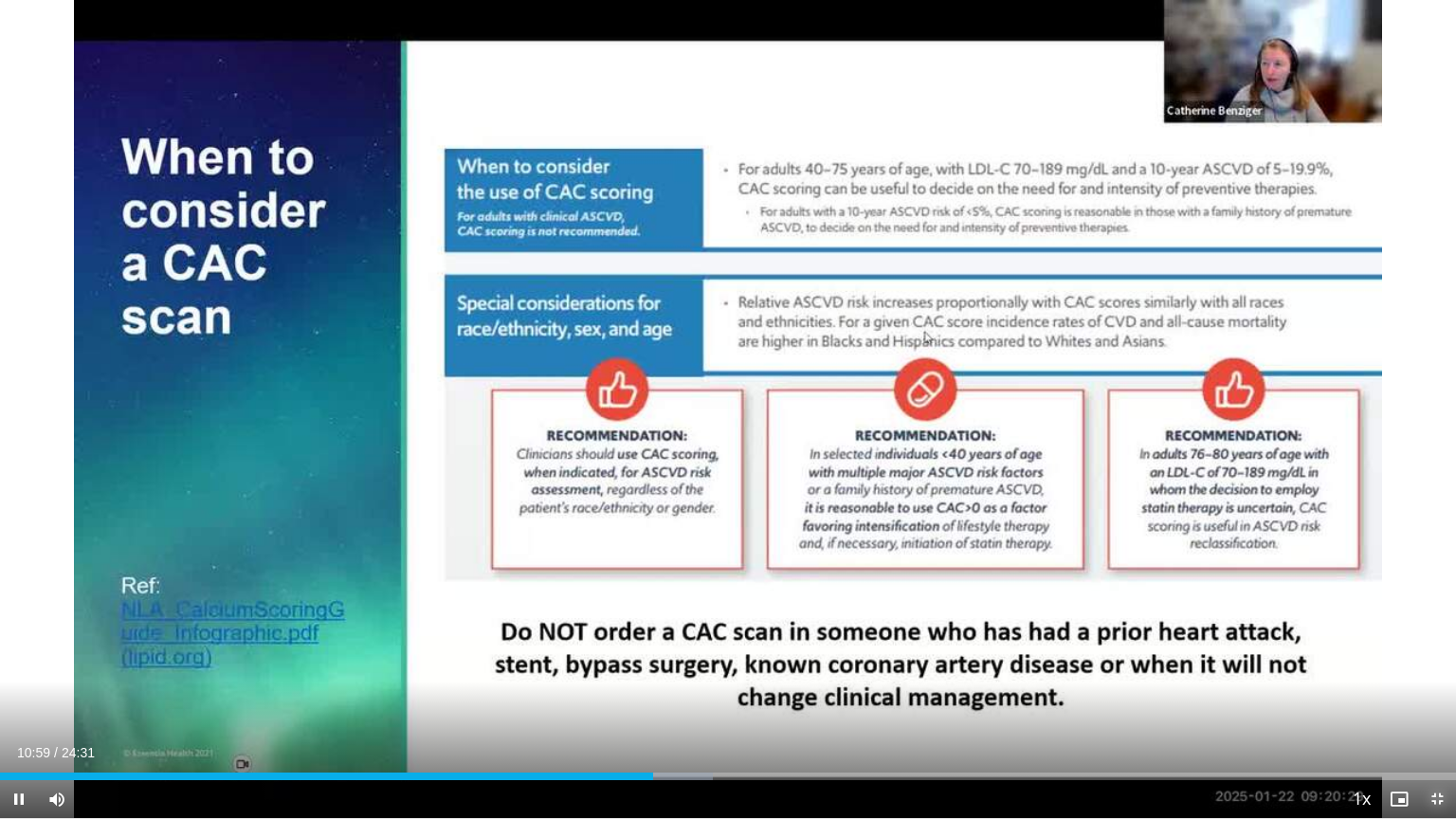 click at bounding box center [1437, 799] 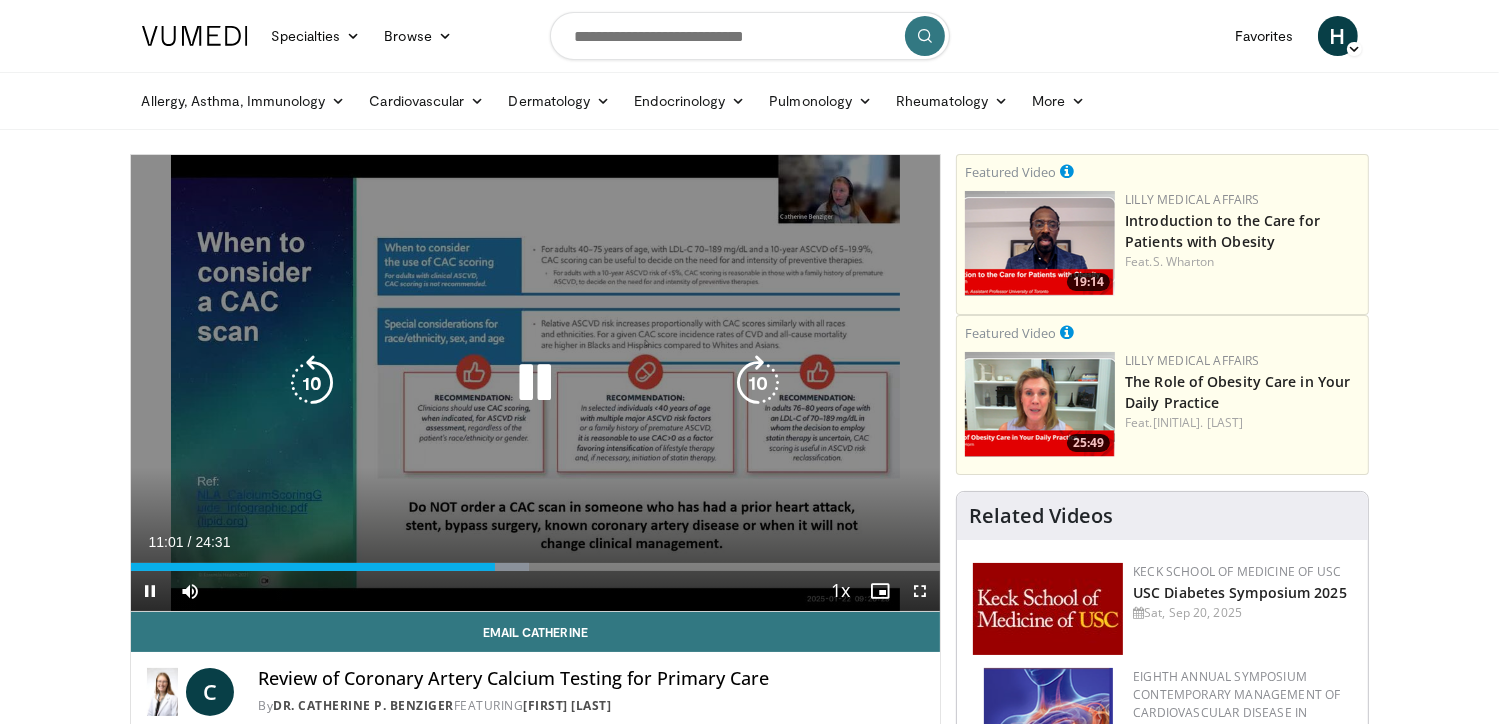 click at bounding box center (535, 383) 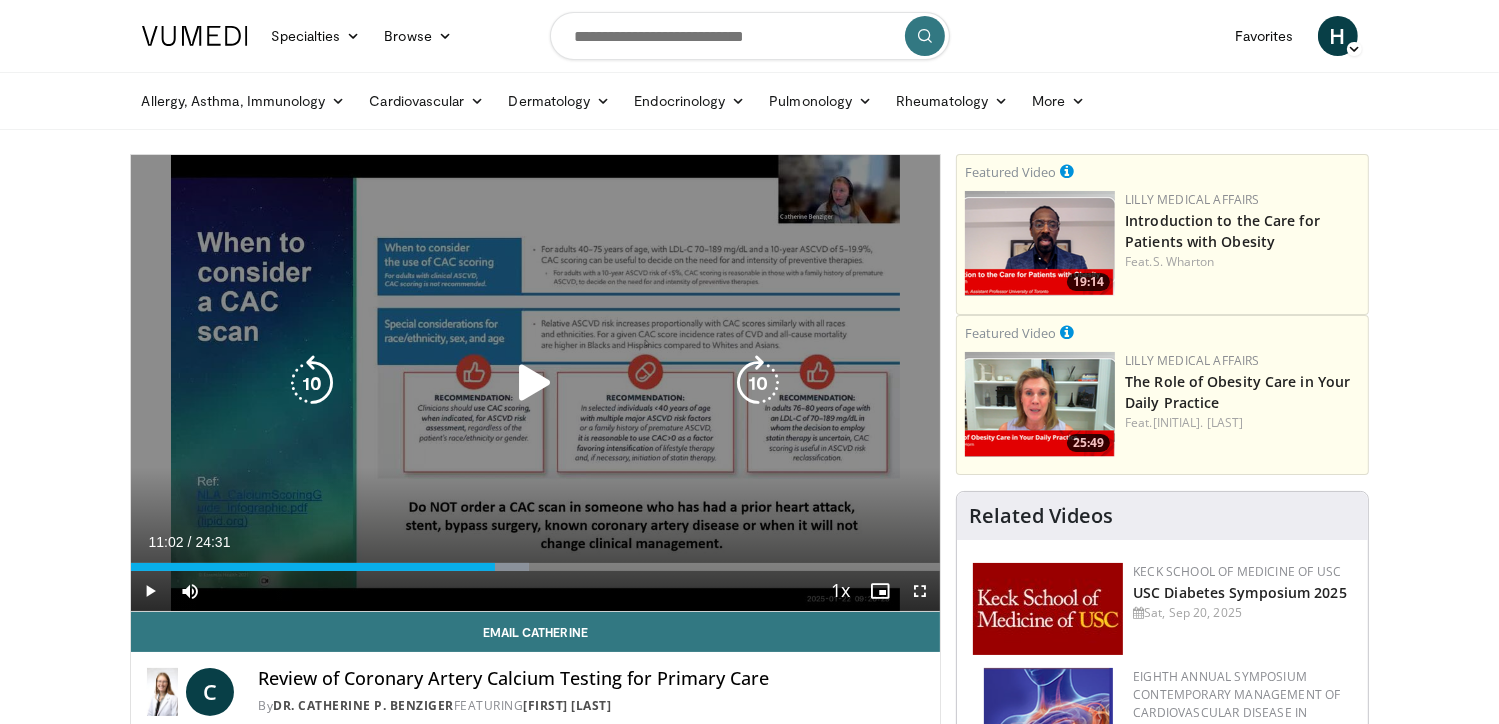 click on "10 seconds
Tap to unmute" at bounding box center (536, 383) 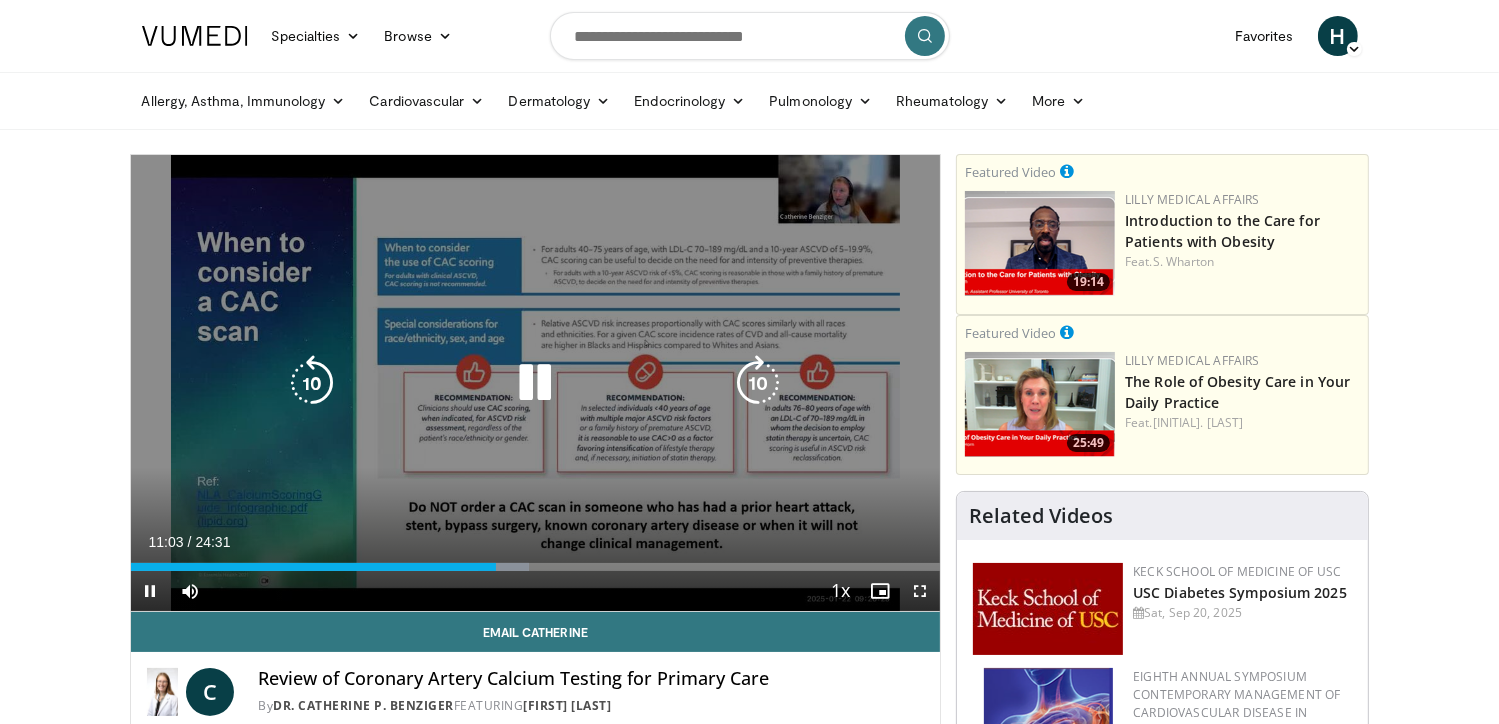 click at bounding box center (535, 383) 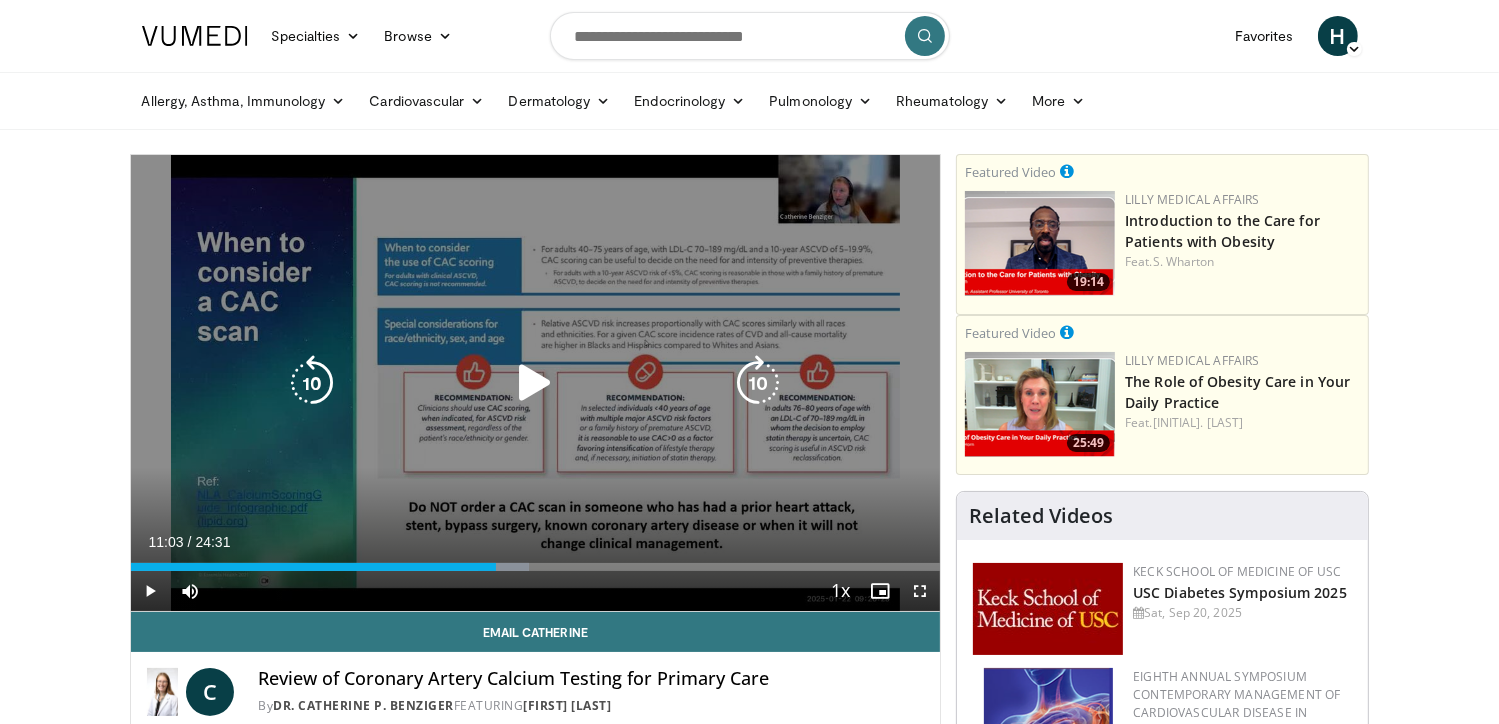 click at bounding box center [535, 383] 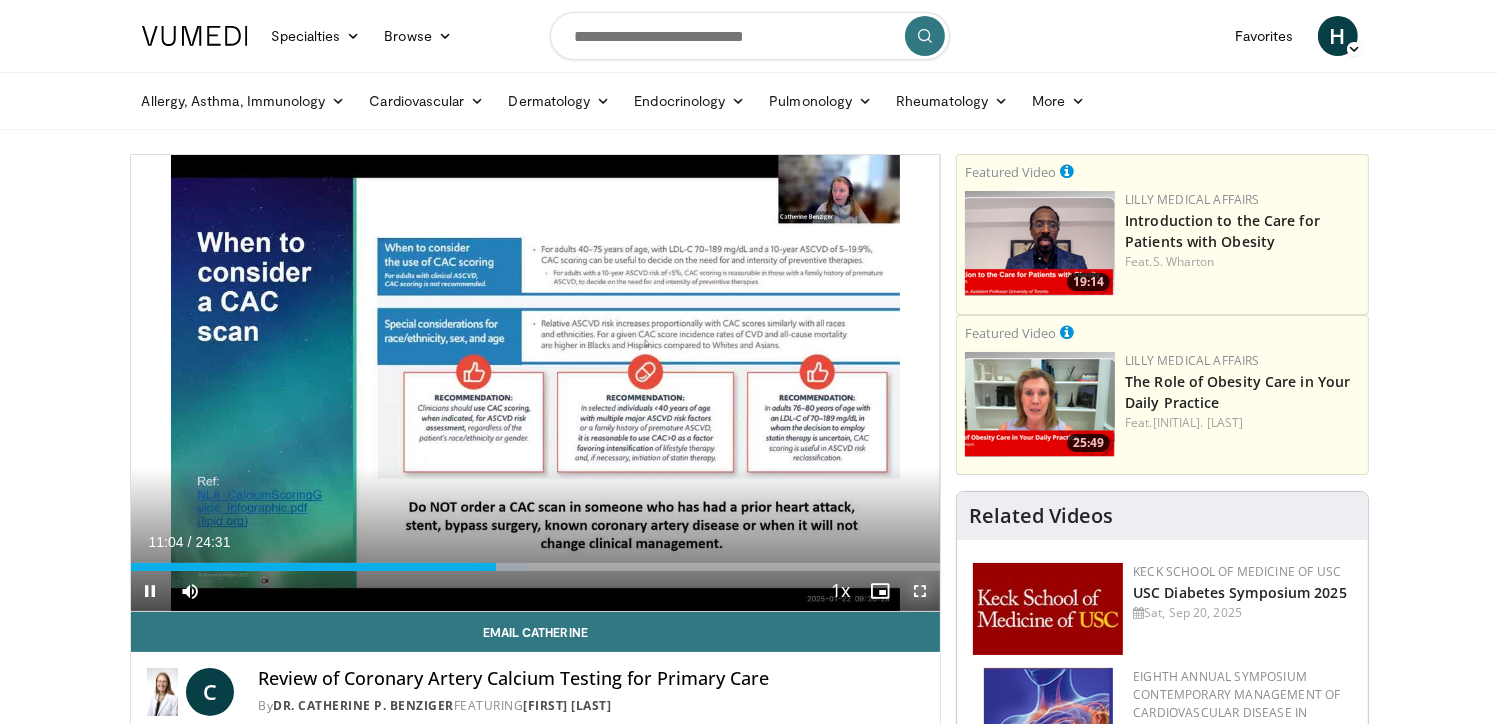 click at bounding box center (920, 591) 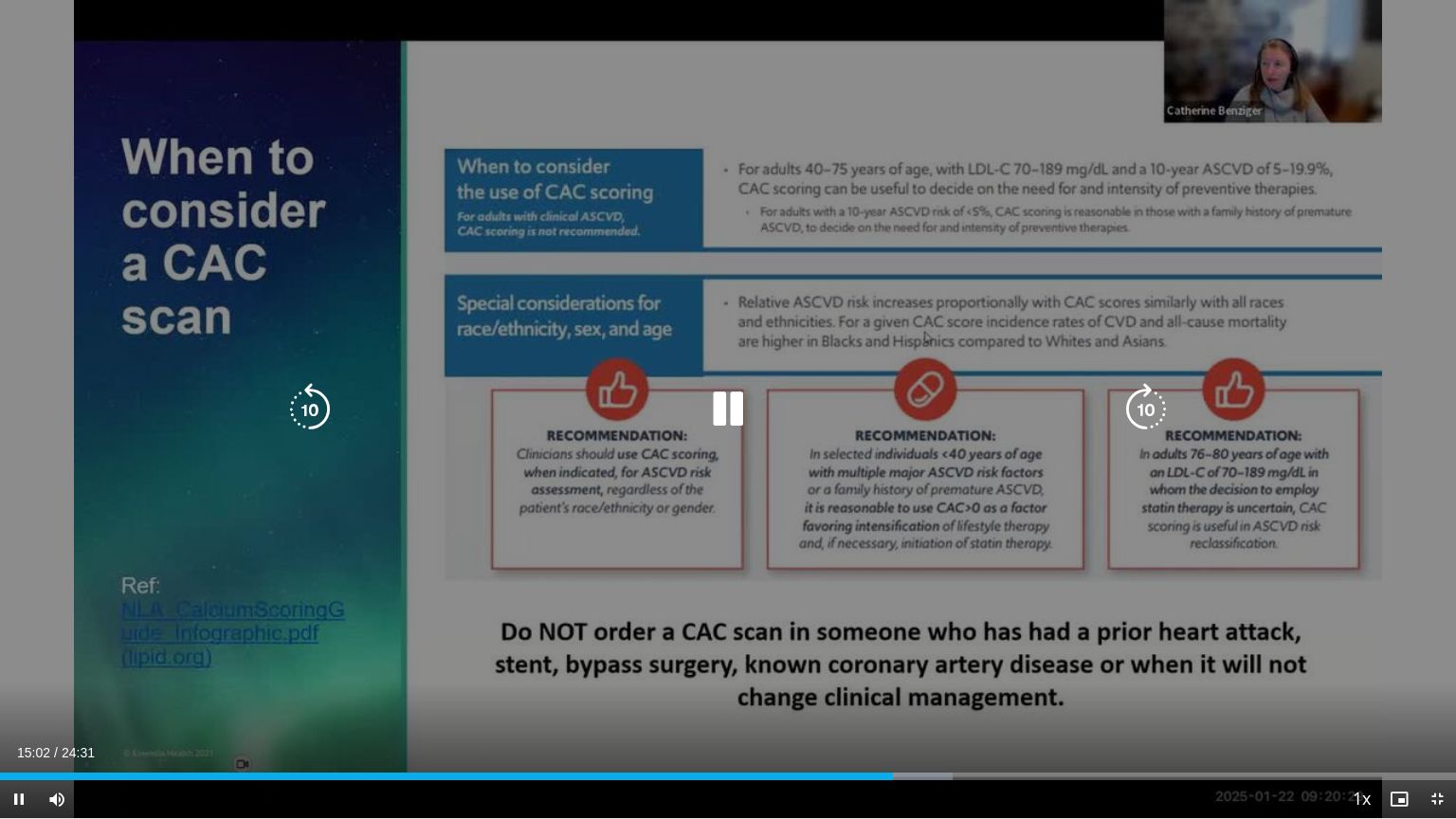 click at bounding box center (728, 410) 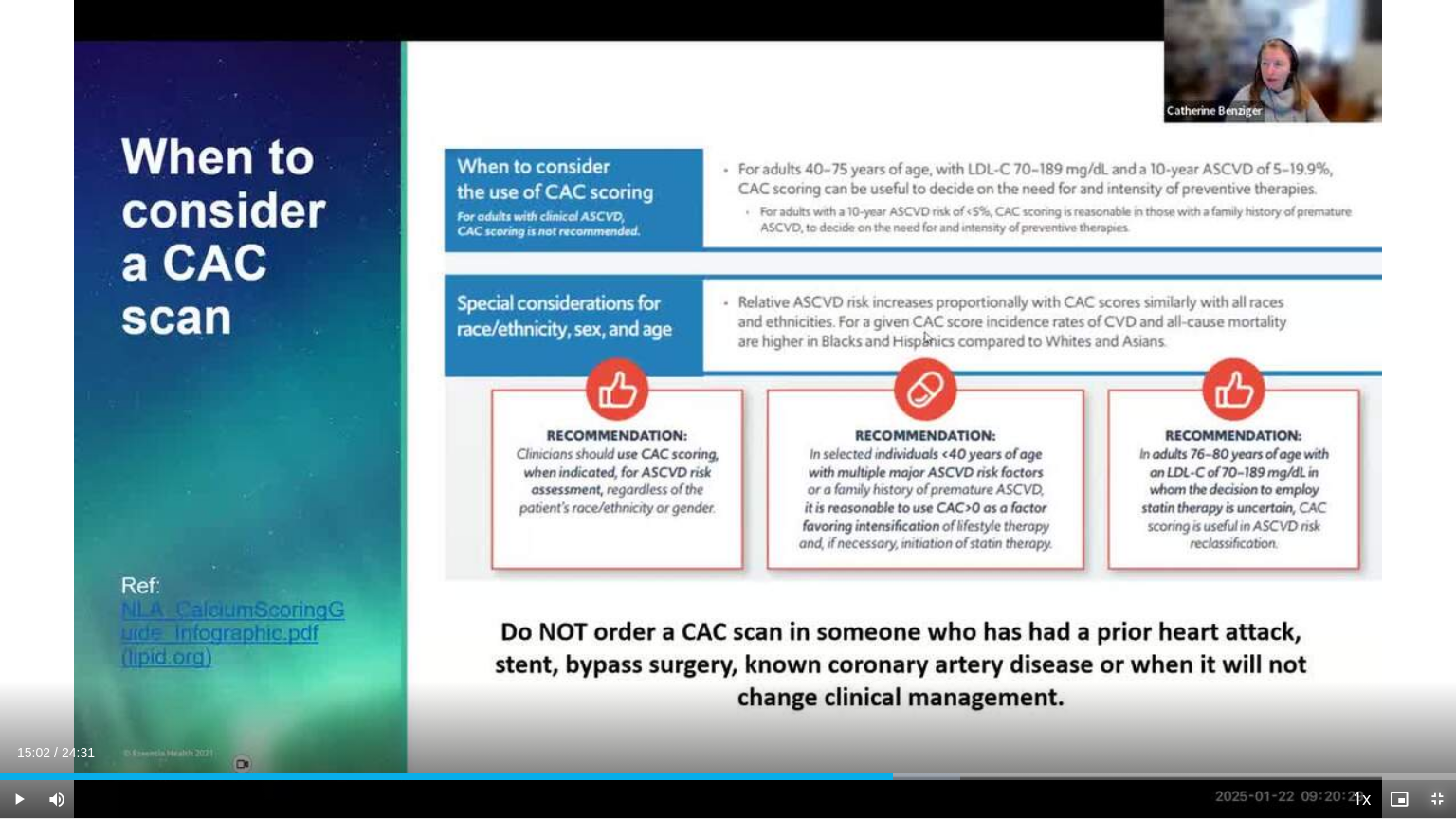 click at bounding box center (1437, 799) 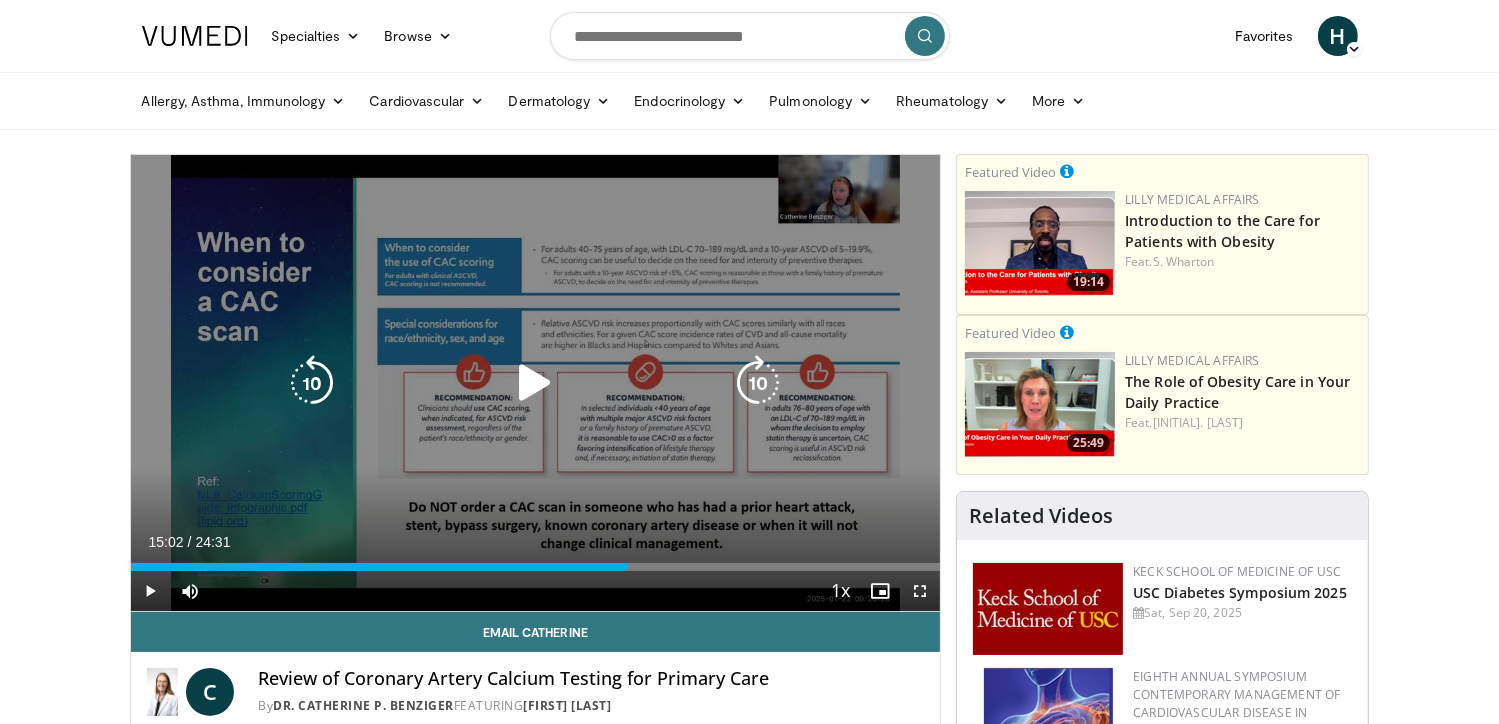 click on "10 seconds
Tap to unmute" at bounding box center (536, 383) 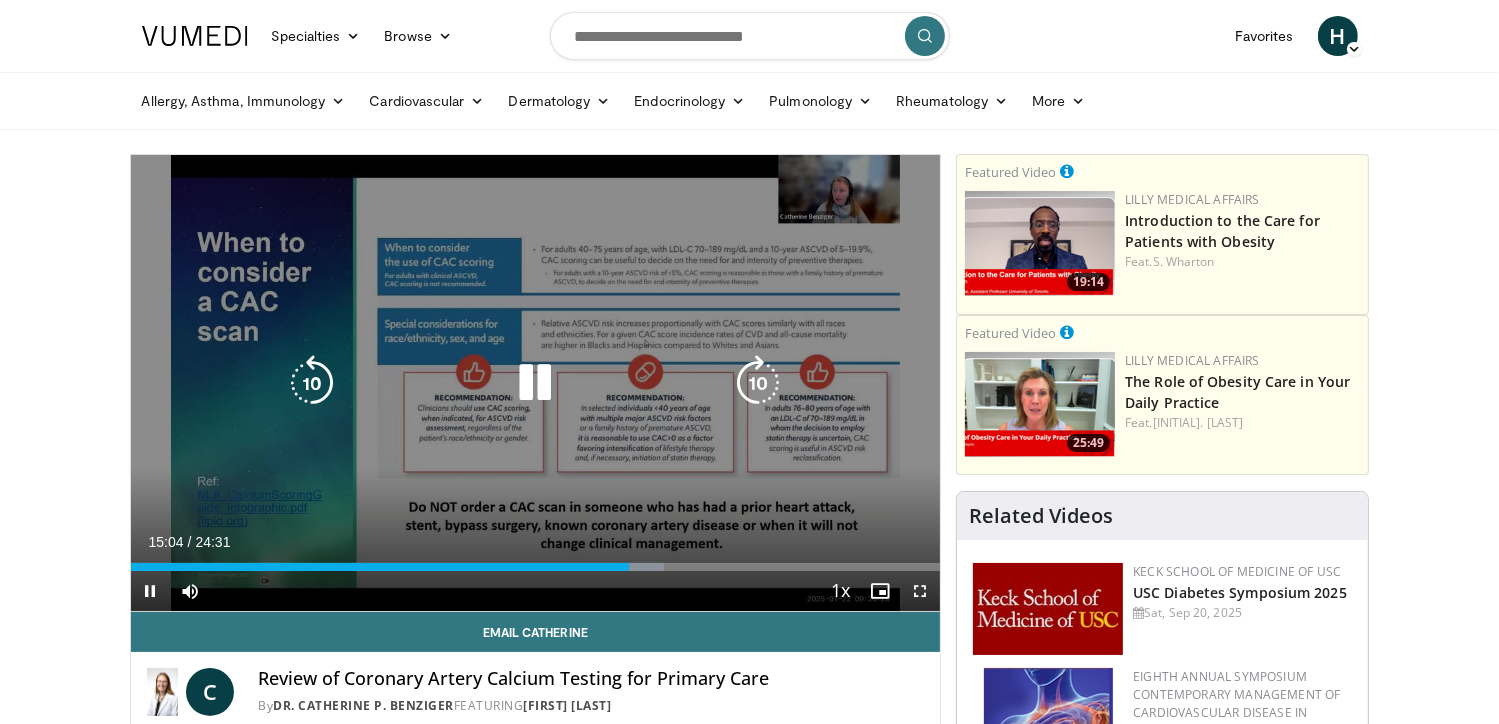 click at bounding box center [312, 383] 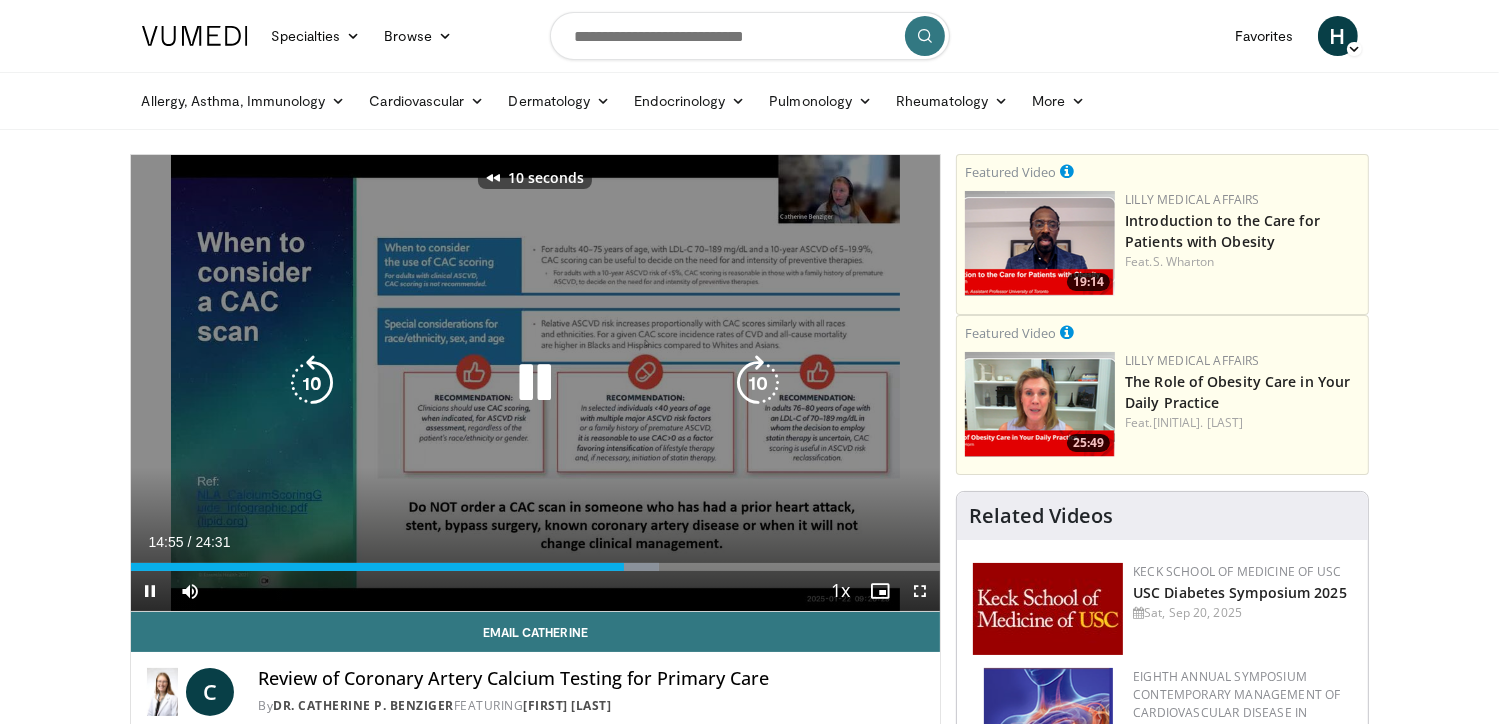 click at bounding box center [312, 383] 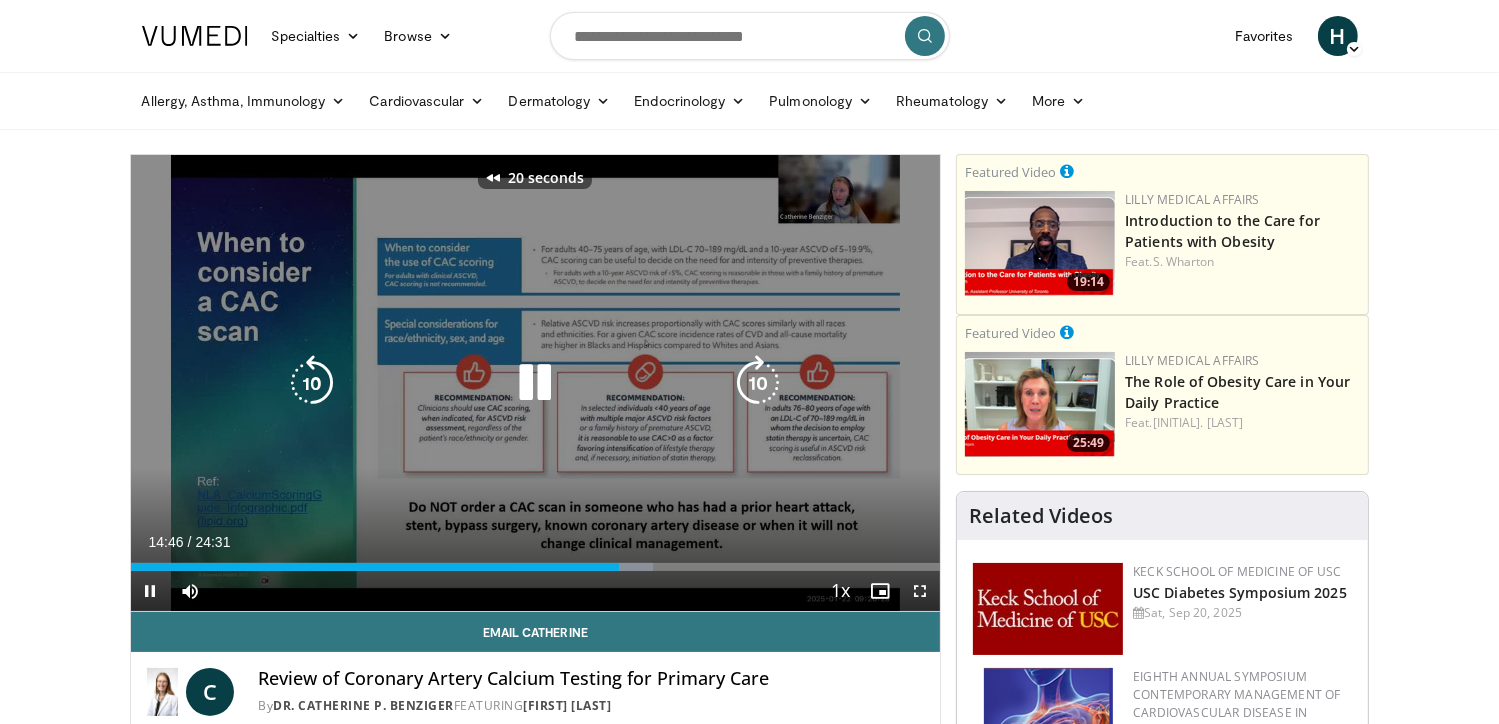 click at bounding box center (535, 383) 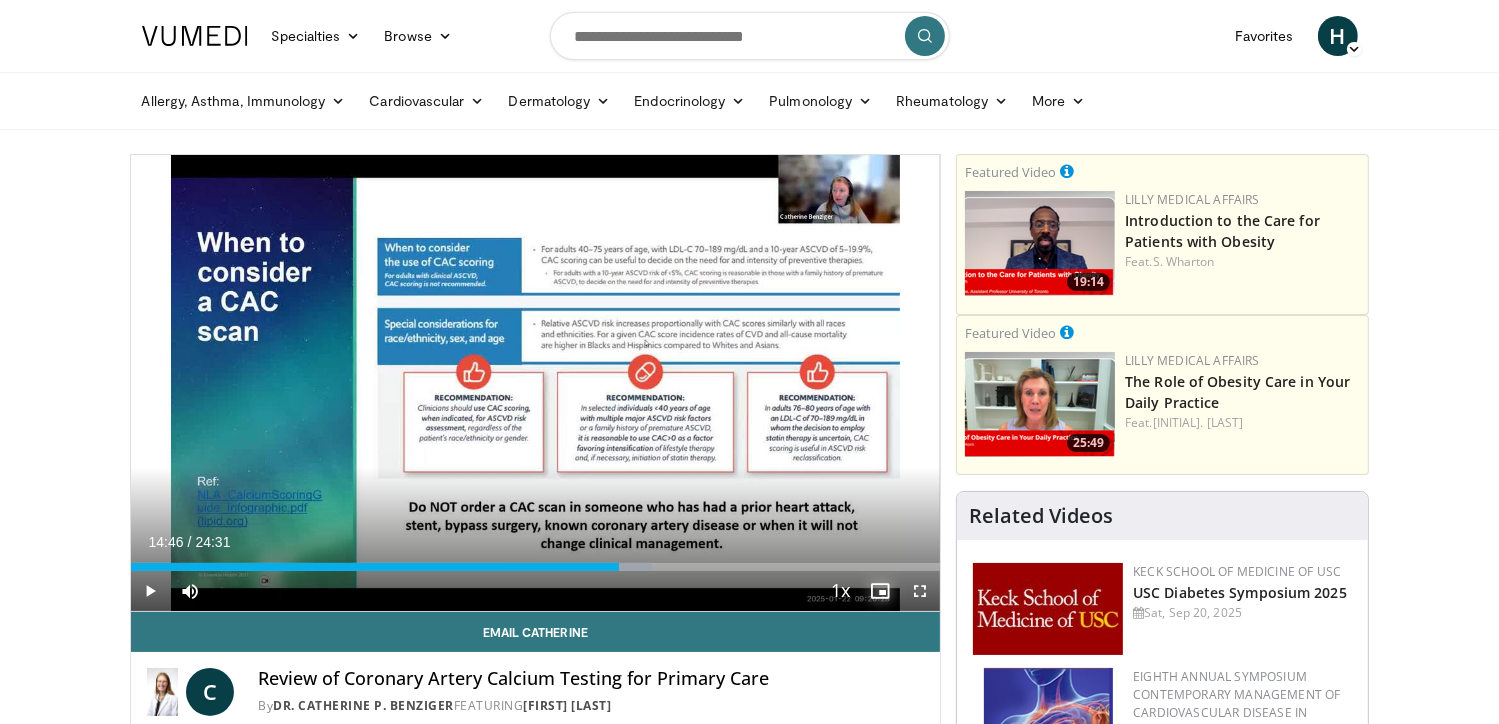 click at bounding box center (880, 591) 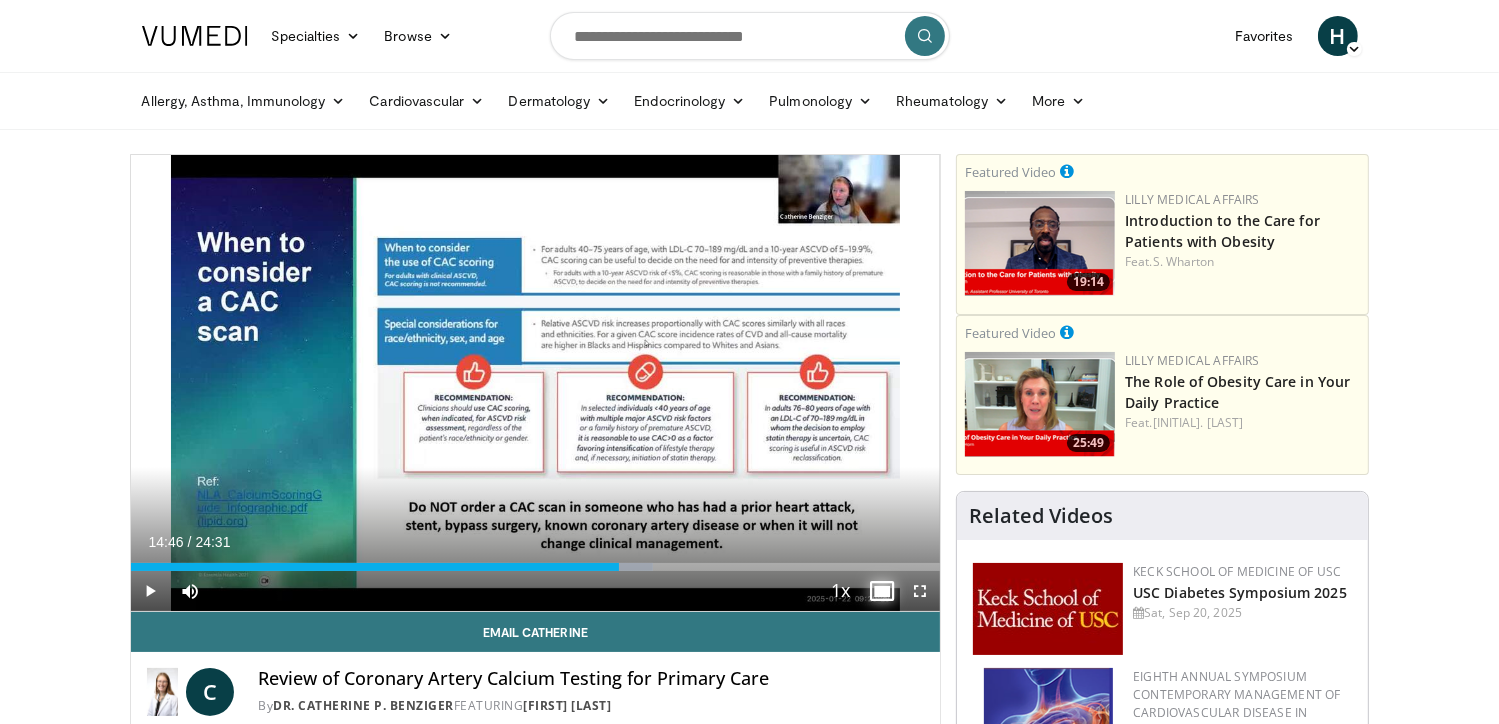 click at bounding box center [880, 591] 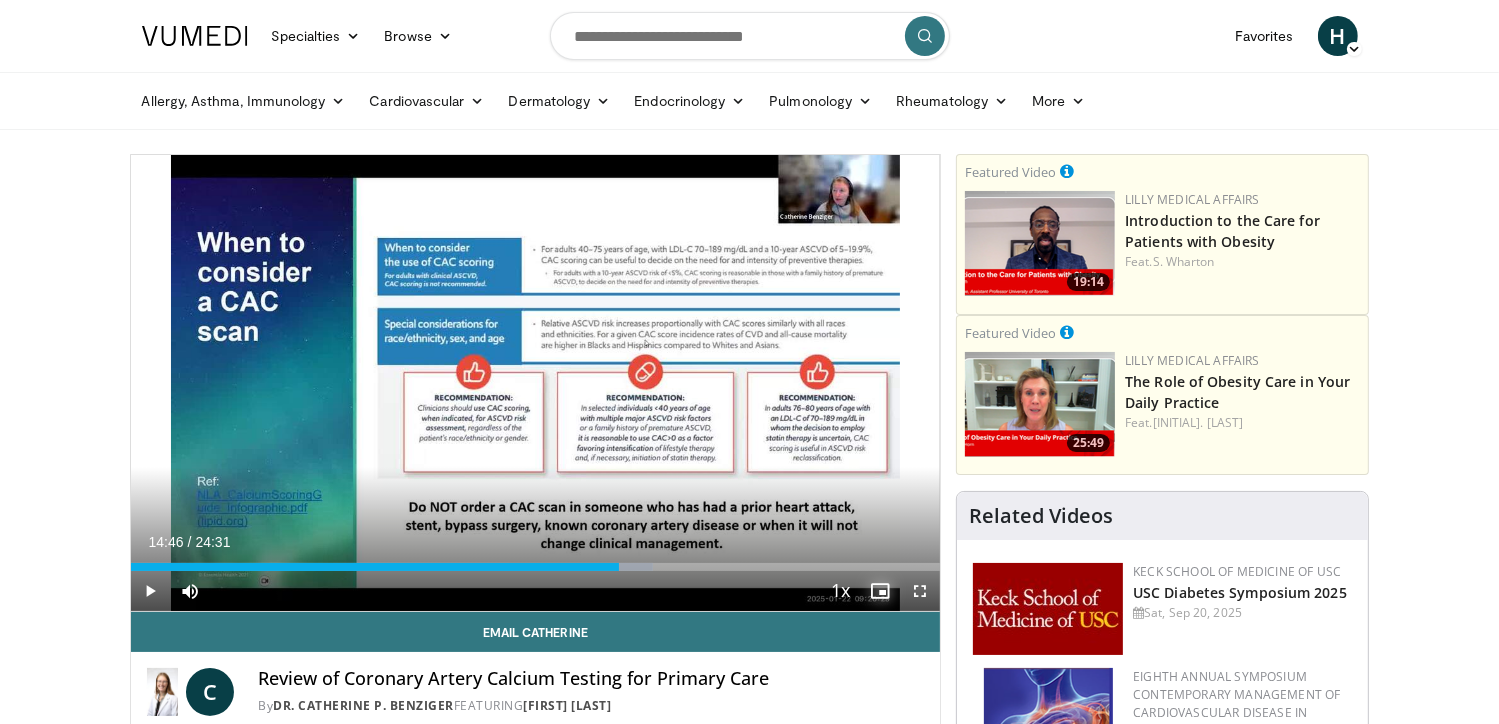 click at bounding box center [880, 591] 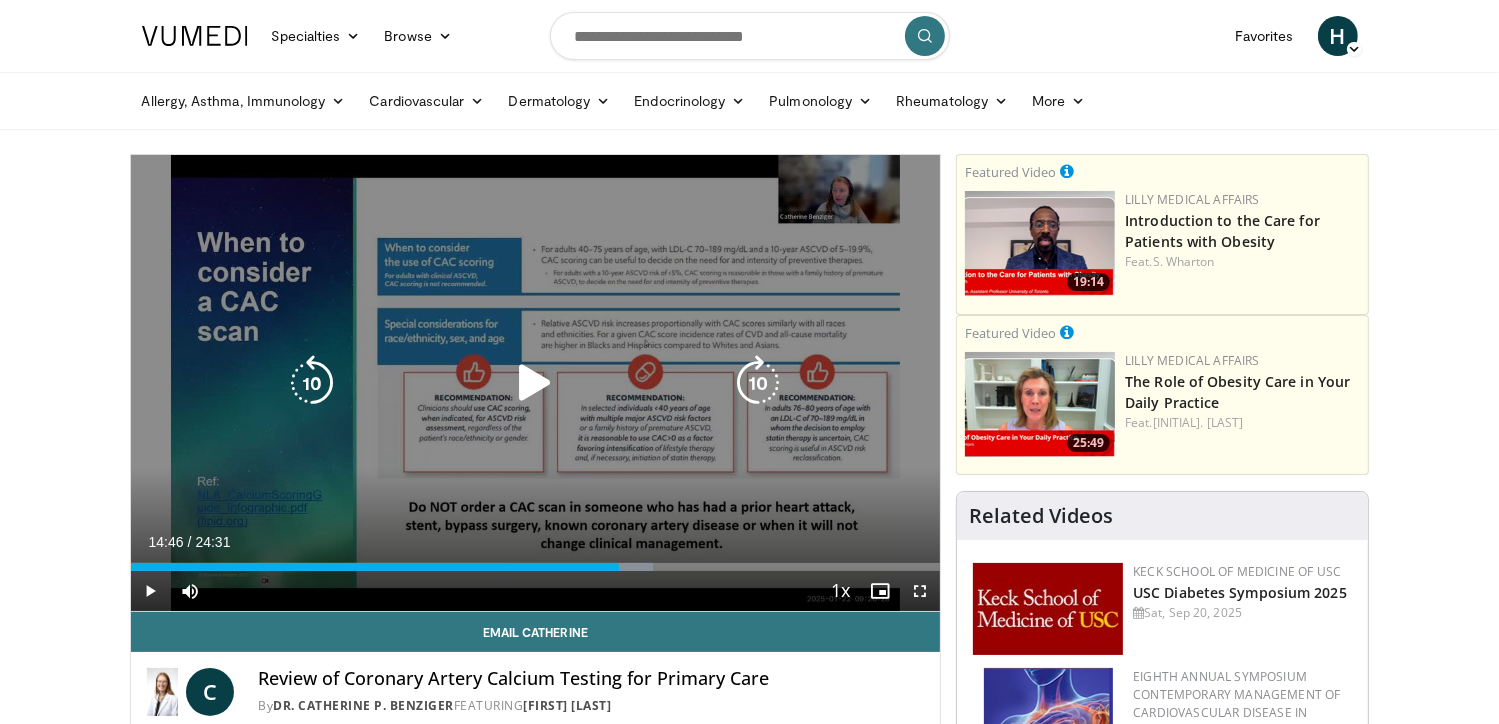 click on "20 seconds
Tap to unmute" at bounding box center (536, 383) 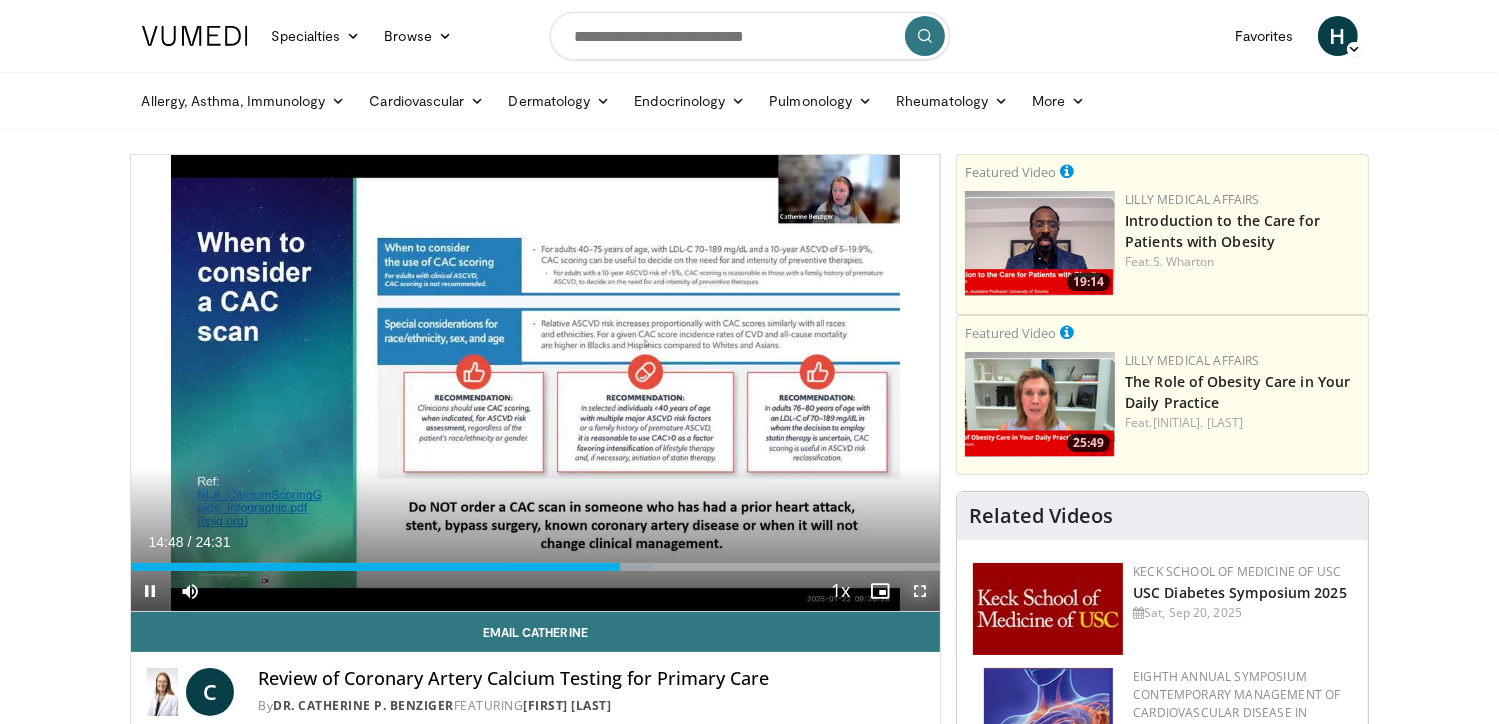 click at bounding box center (920, 591) 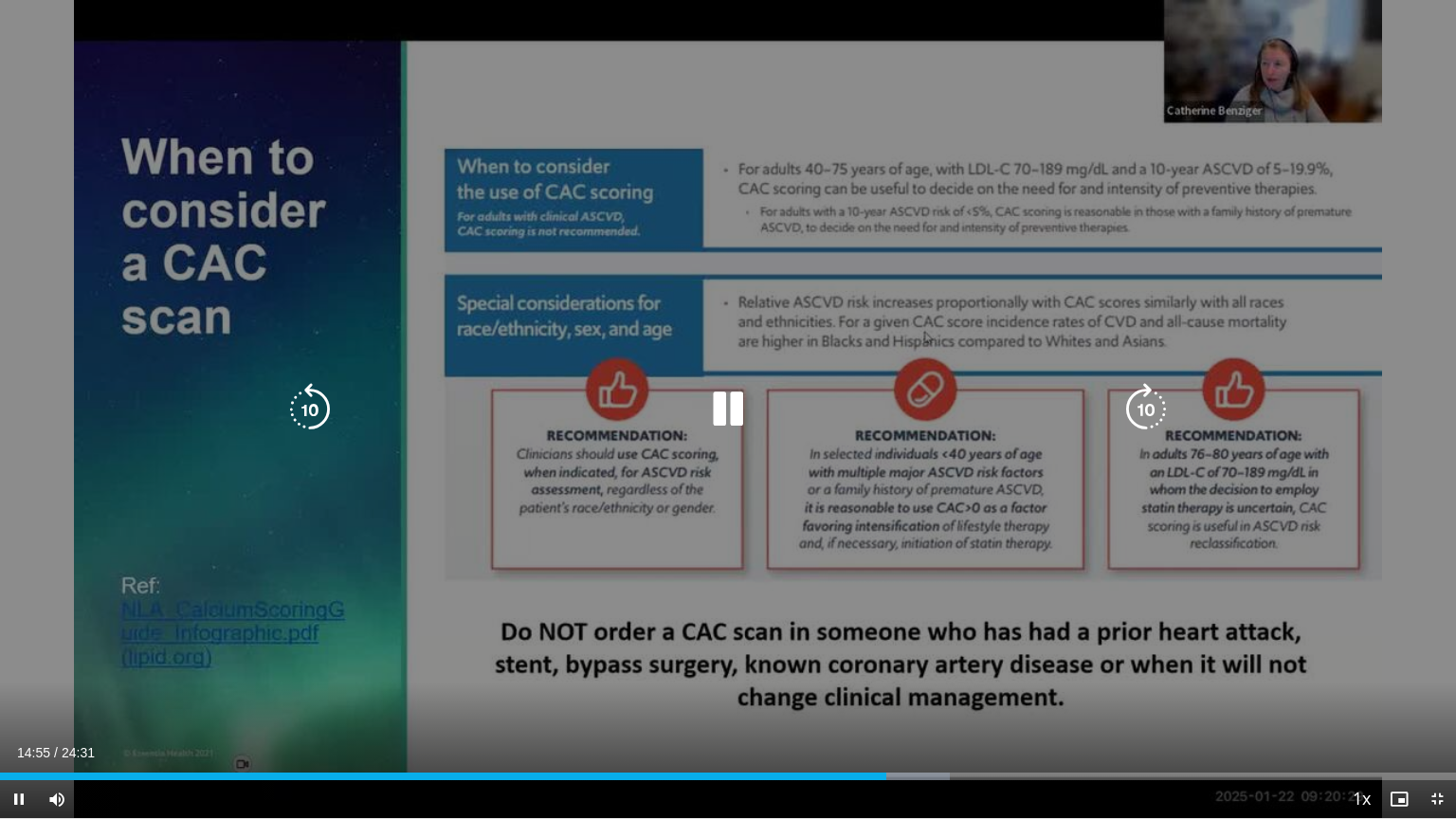 click at bounding box center [728, 410] 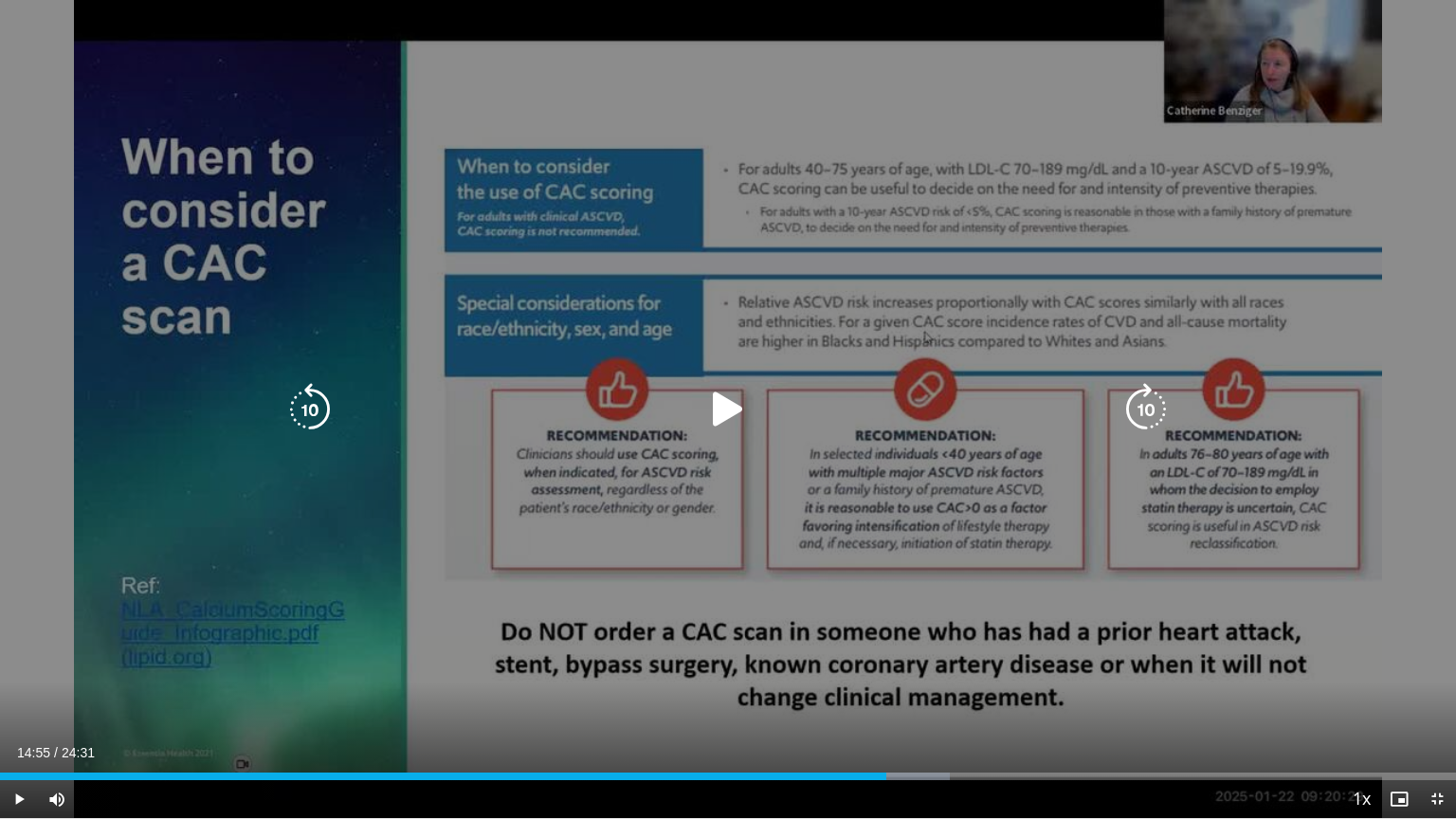 click at bounding box center (728, 410) 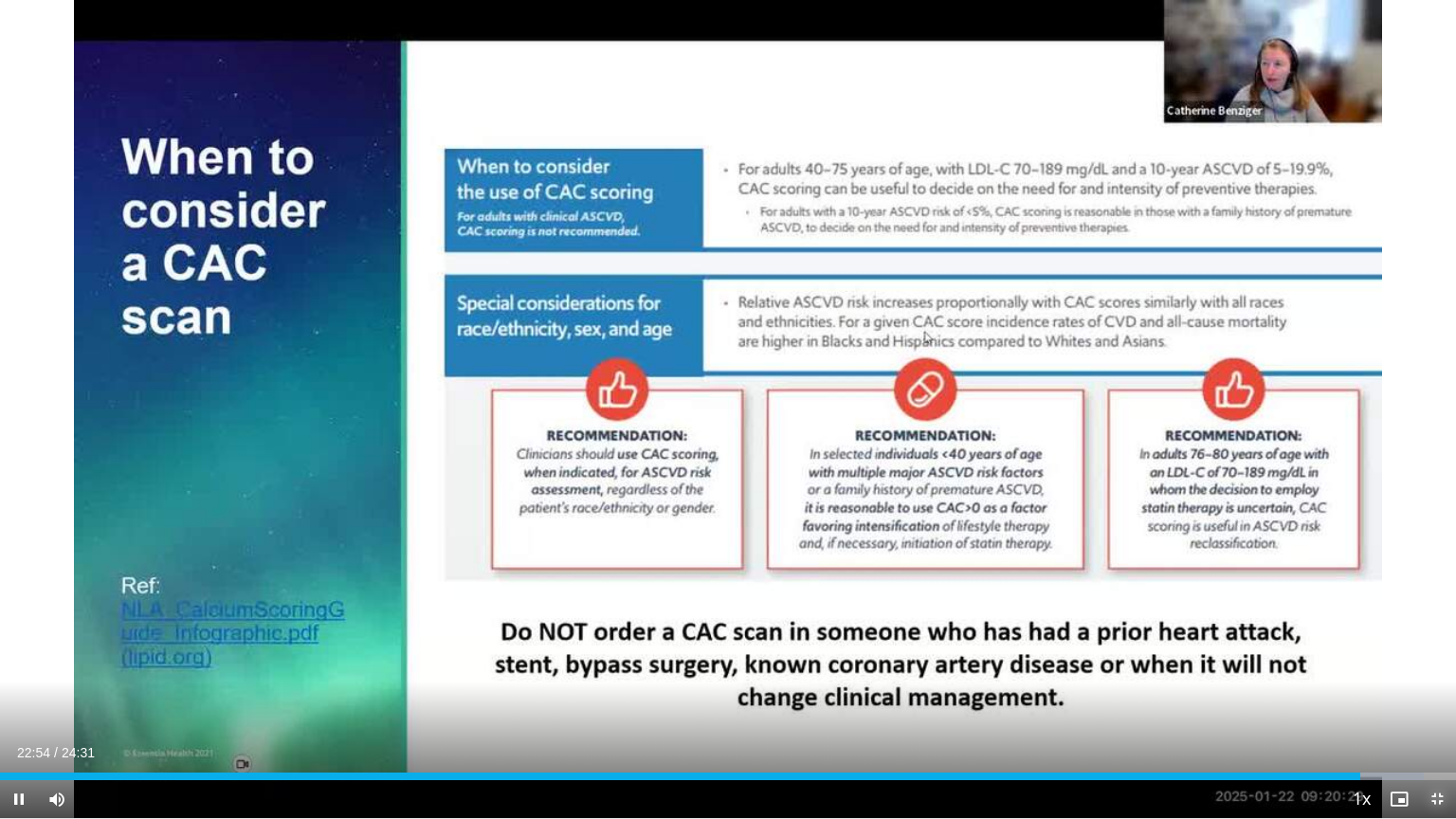 click at bounding box center (1437, 799) 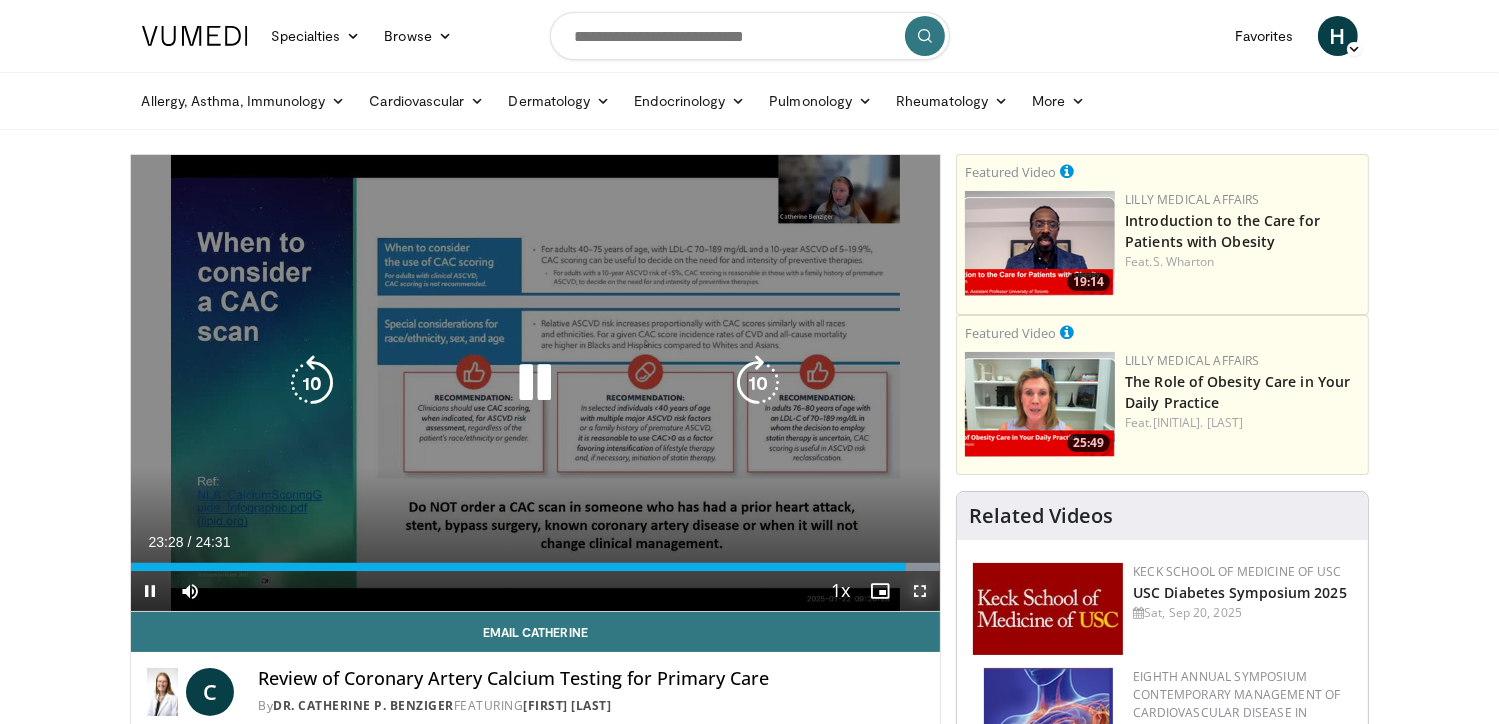drag, startPoint x: 911, startPoint y: 595, endPoint x: 922, endPoint y: 676, distance: 81.7435 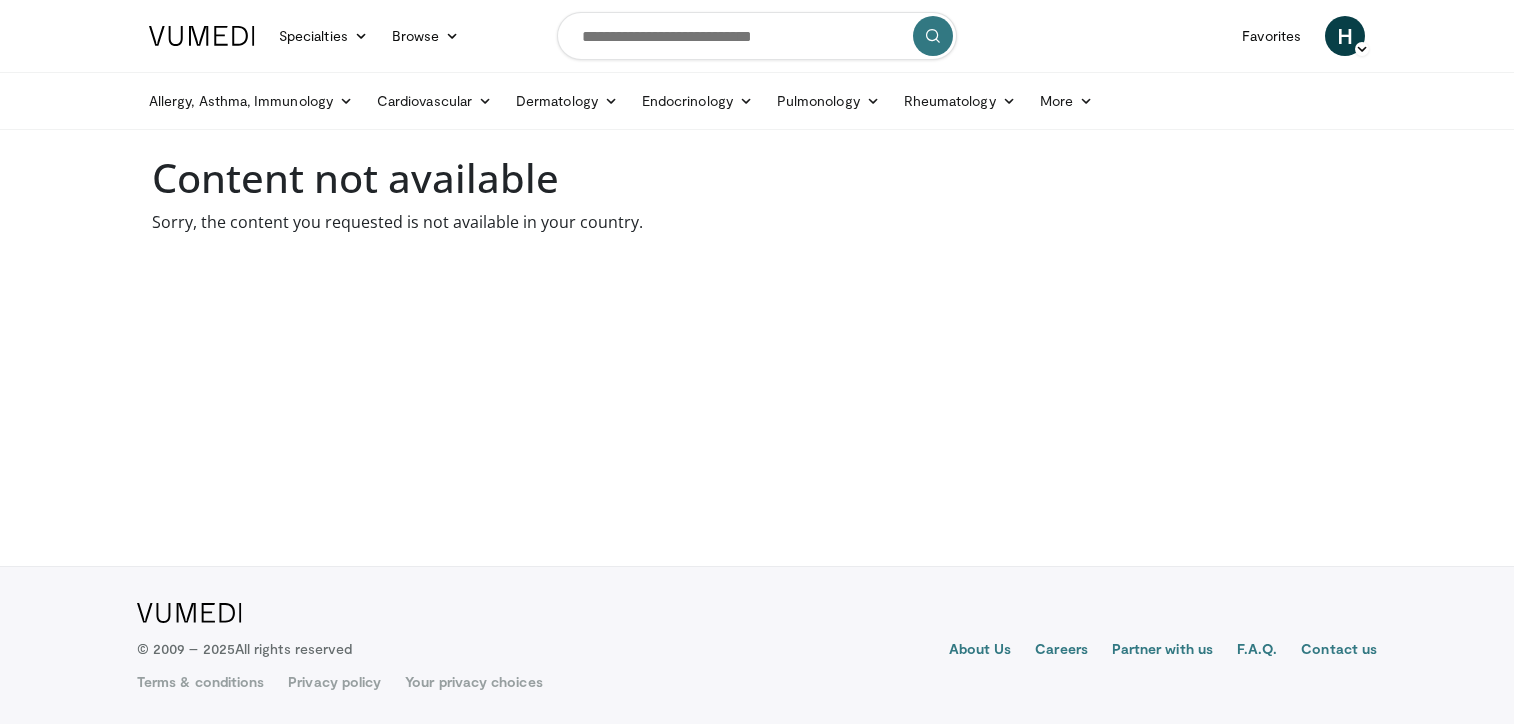 scroll, scrollTop: 0, scrollLeft: 0, axis: both 